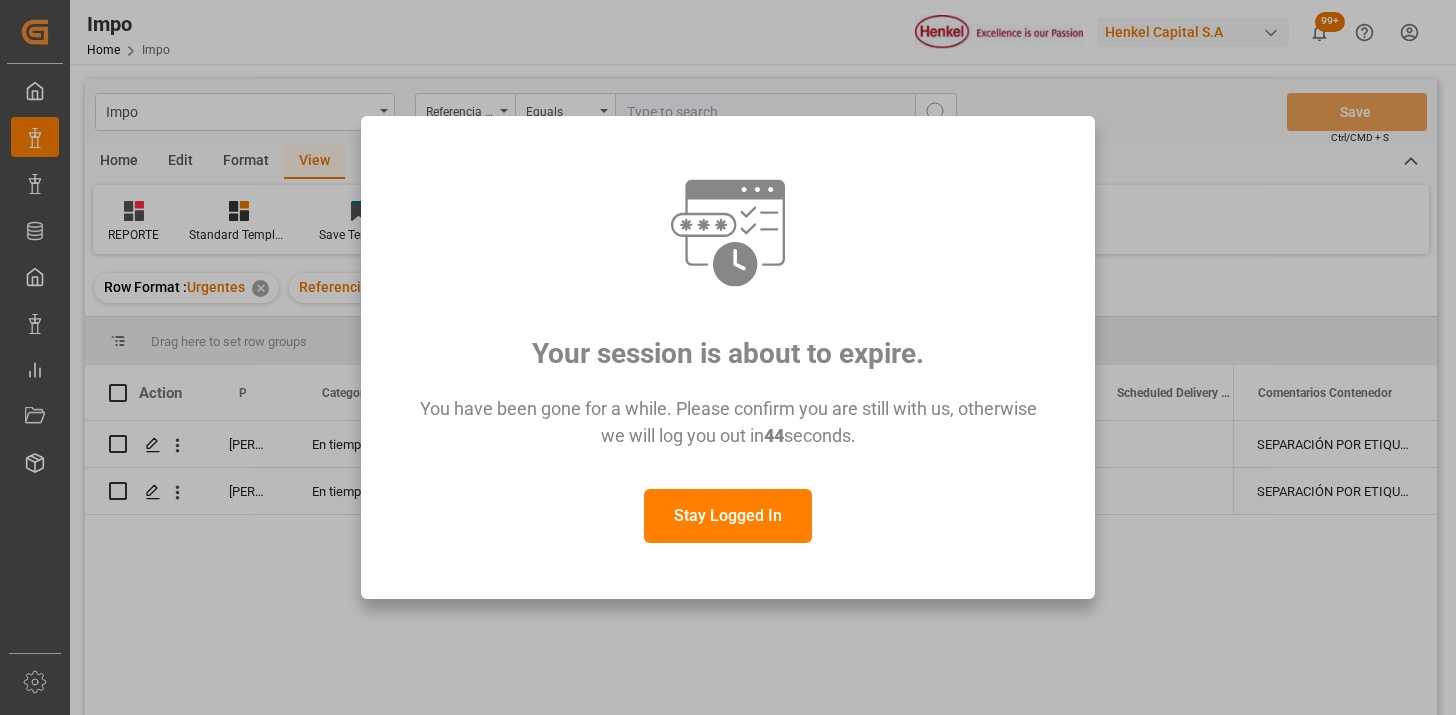 scroll, scrollTop: 0, scrollLeft: 0, axis: both 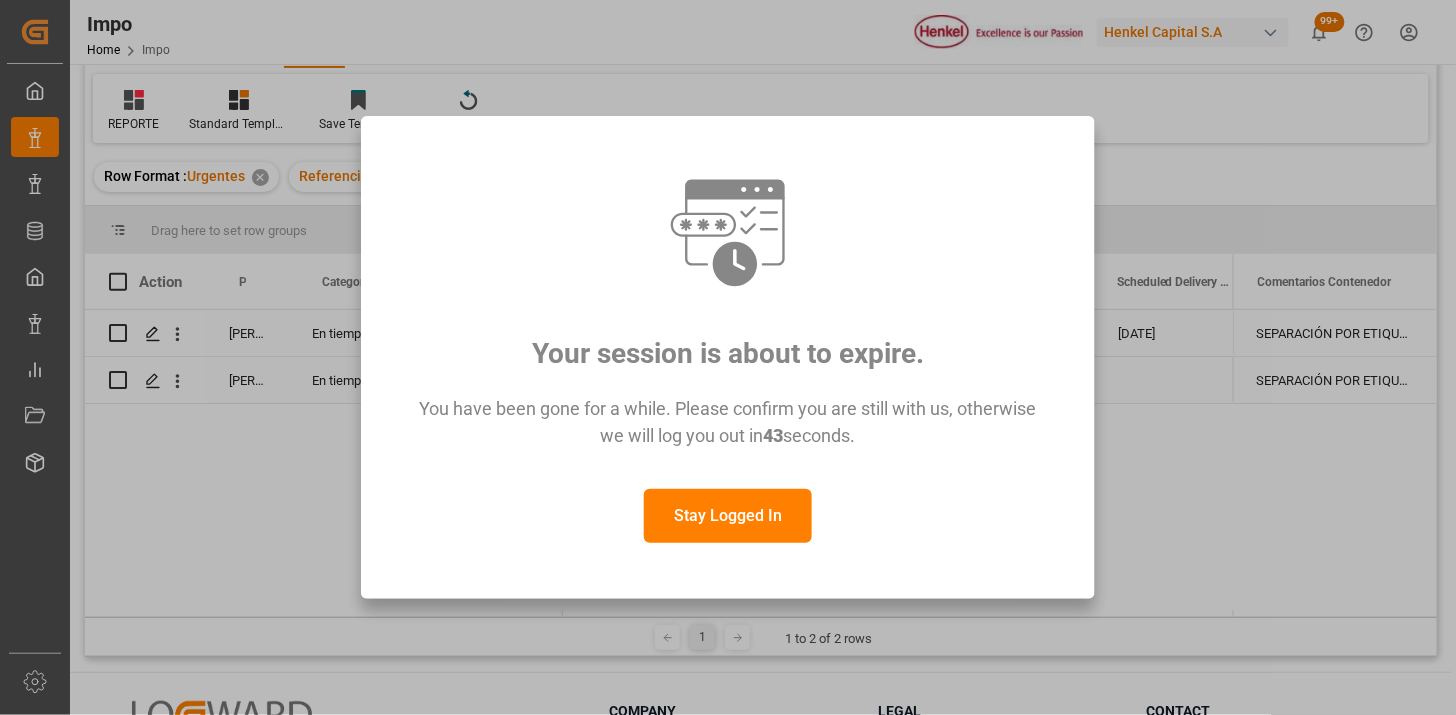 click on "Stay Logged In" at bounding box center [728, 516] 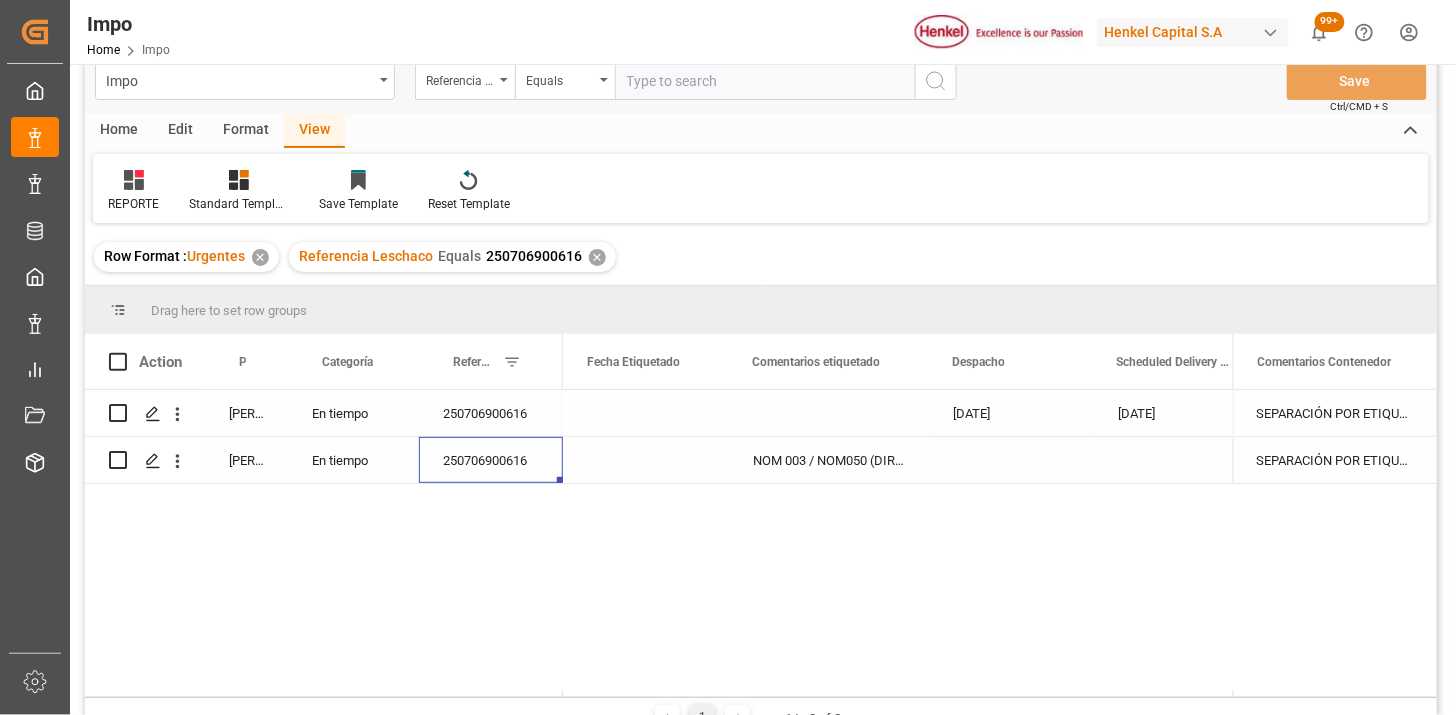 scroll, scrollTop: 0, scrollLeft: 0, axis: both 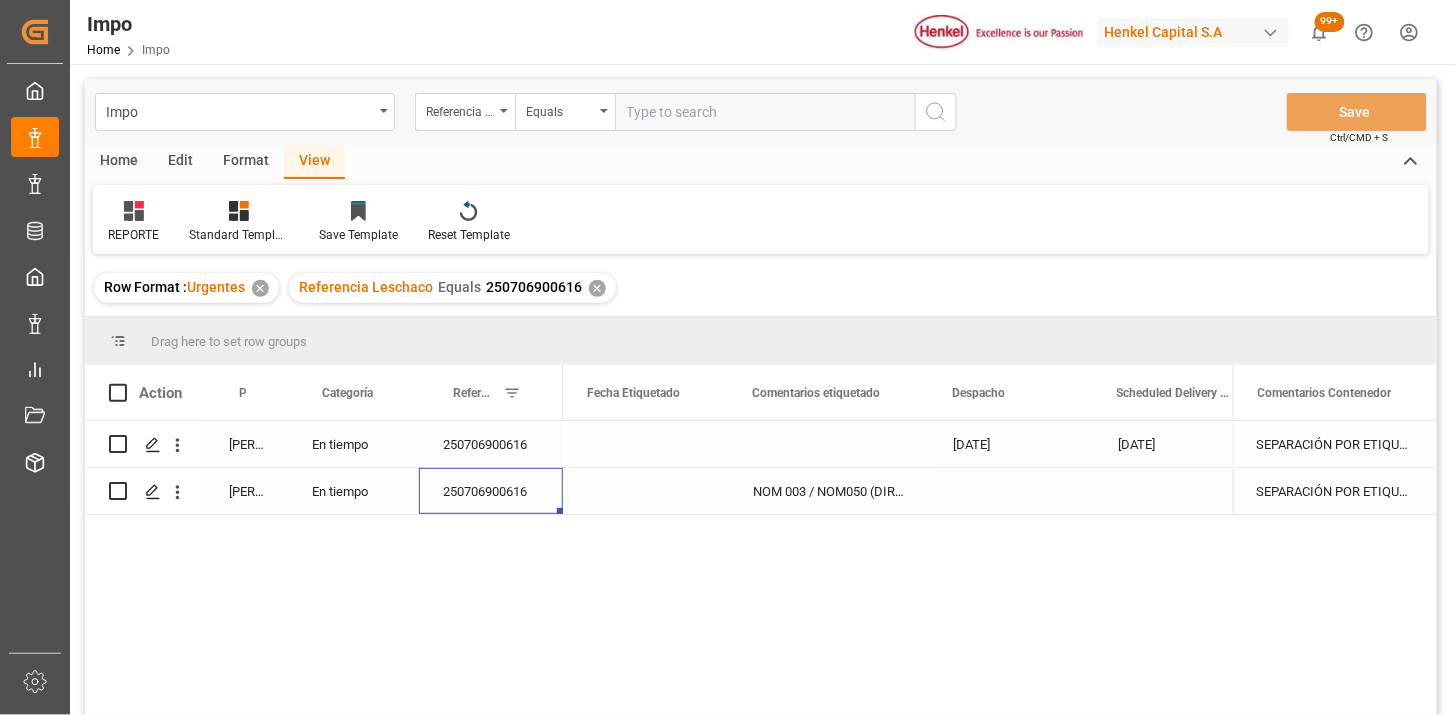 click at bounding box center [765, 112] 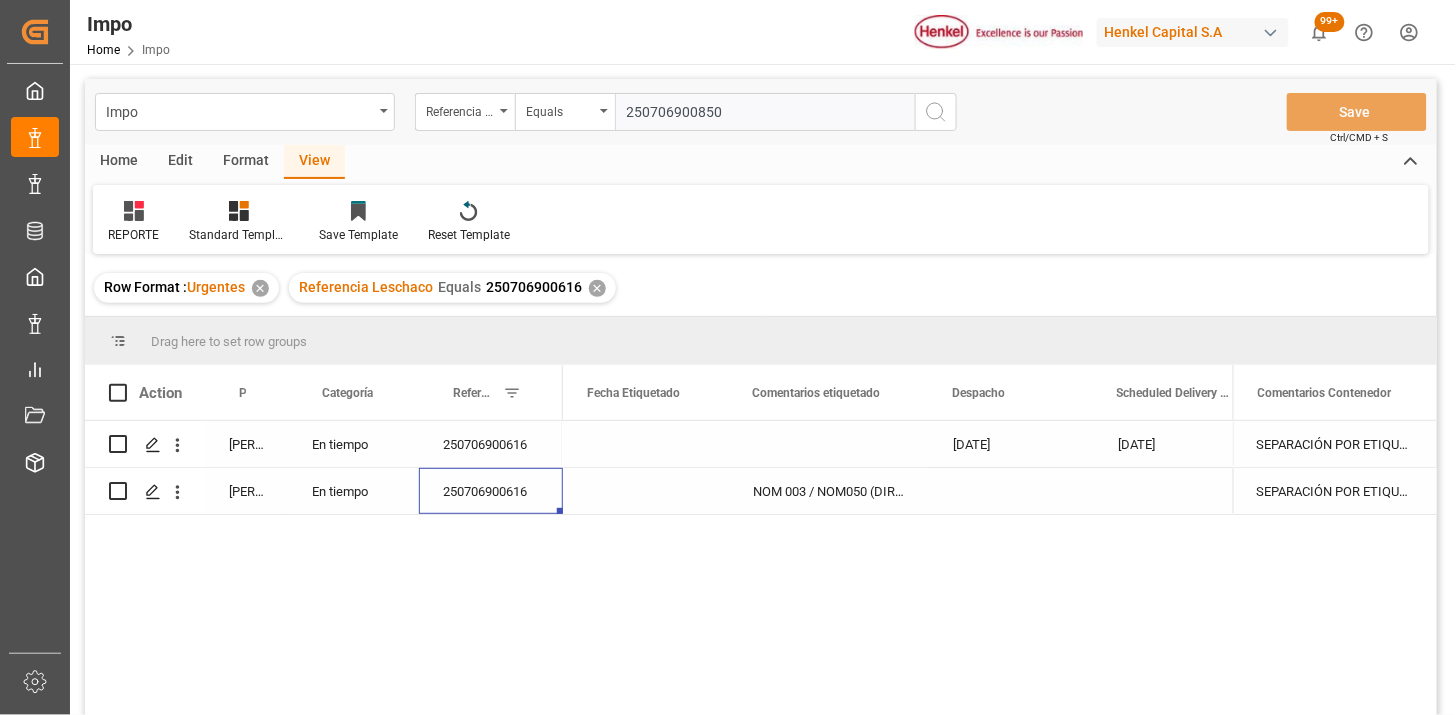 type on "250706900850" 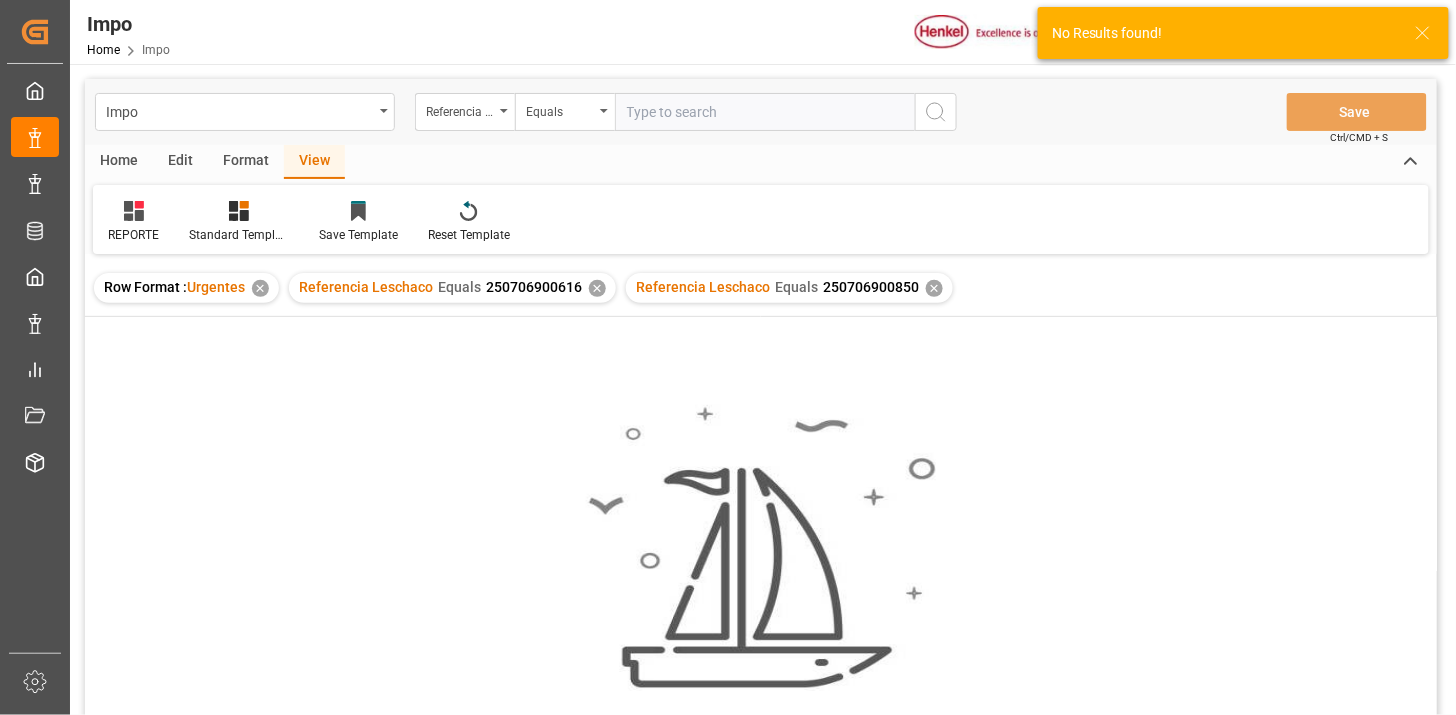 click on "✕" at bounding box center [597, 288] 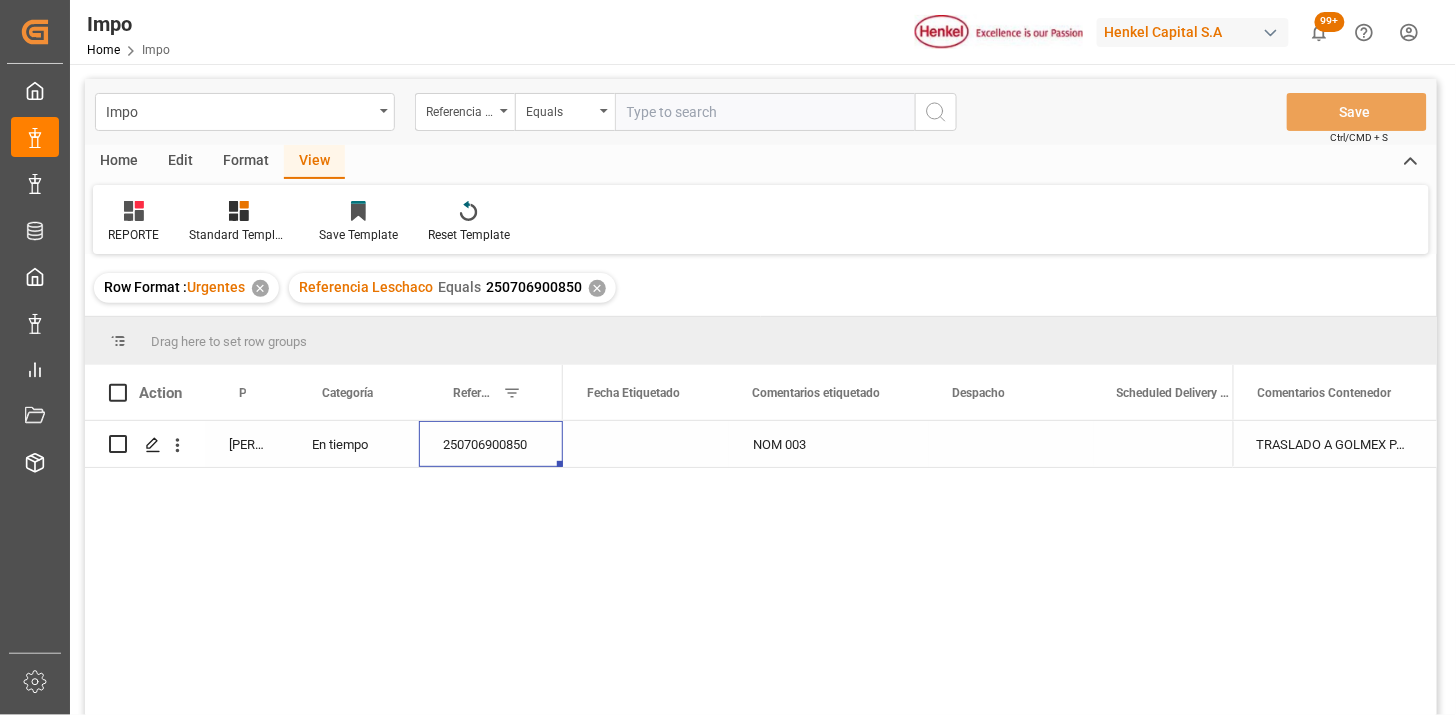 click on "250706900850" at bounding box center (491, 444) 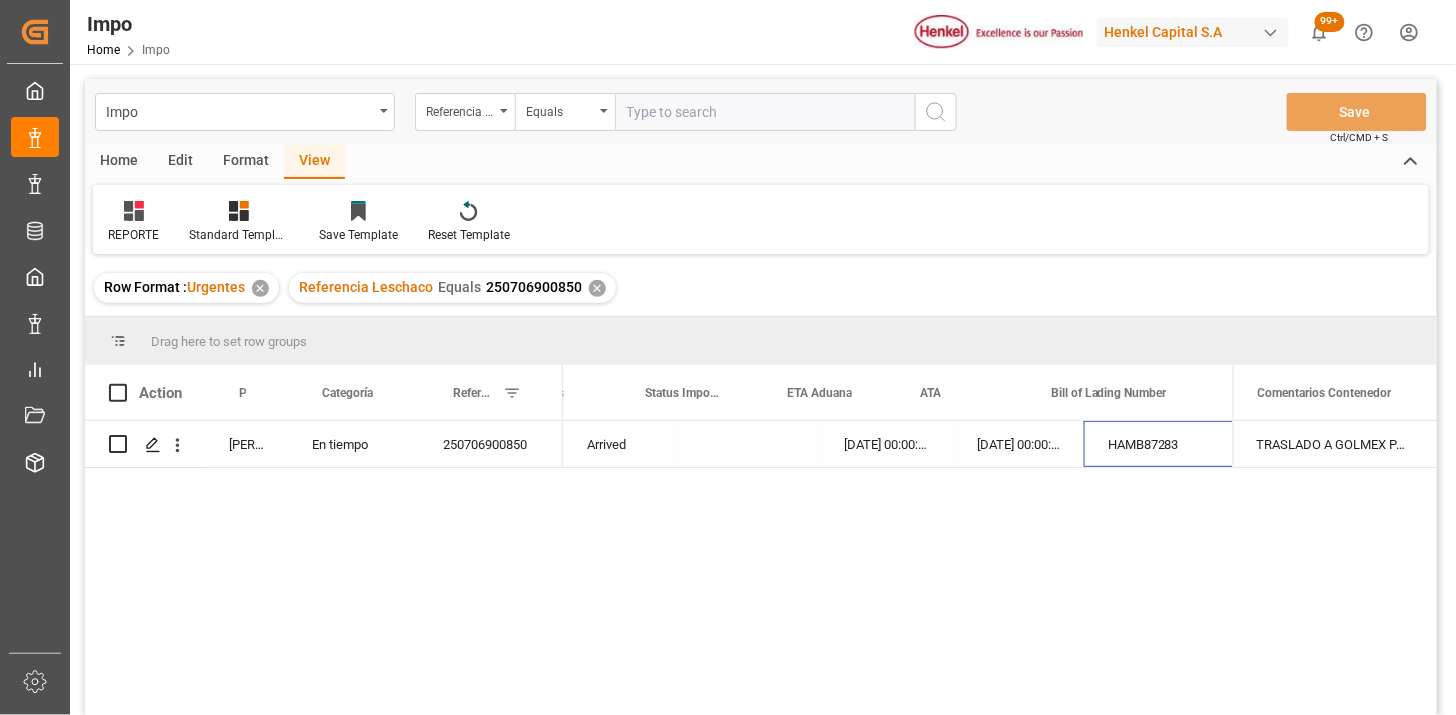 scroll, scrollTop: 0, scrollLeft: 56, axis: horizontal 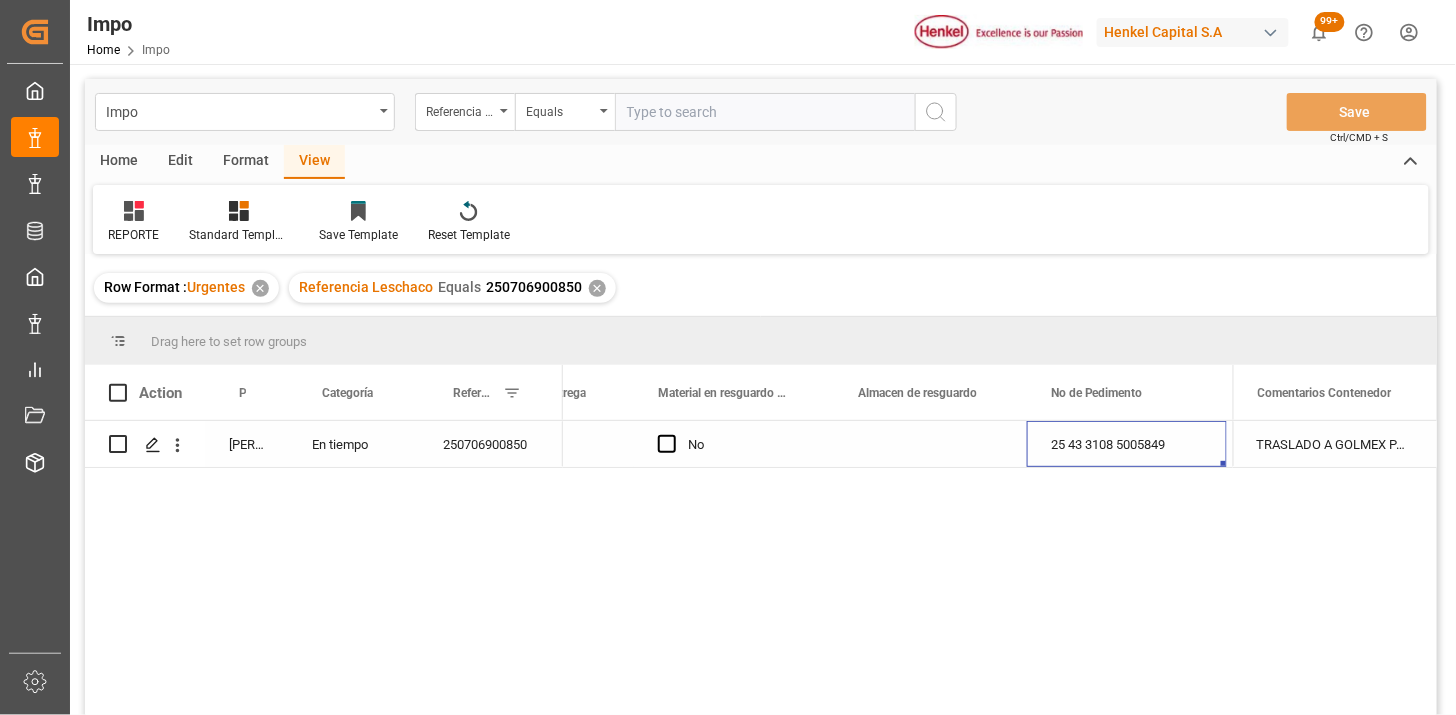 drag, startPoint x: 763, startPoint y: 120, endPoint x: 773, endPoint y: 116, distance: 10.770329 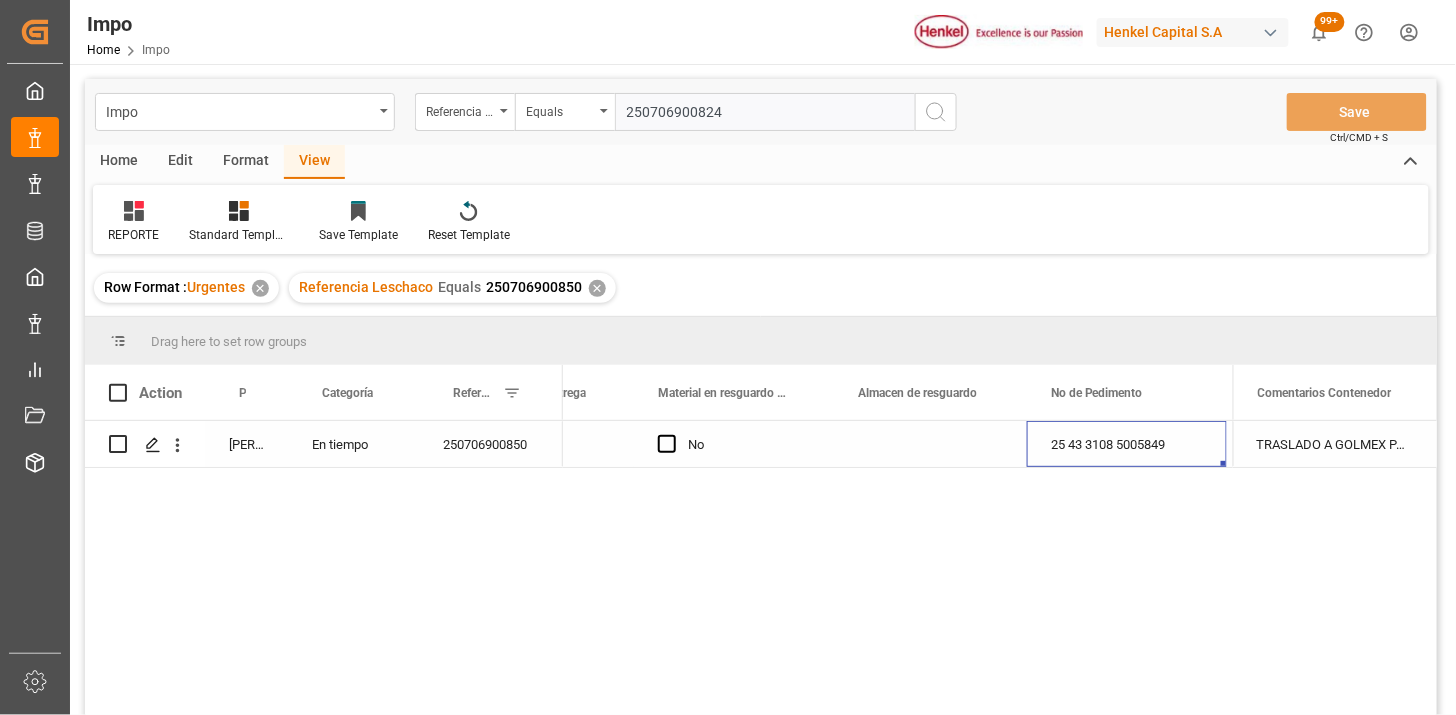 type on "250706900824" 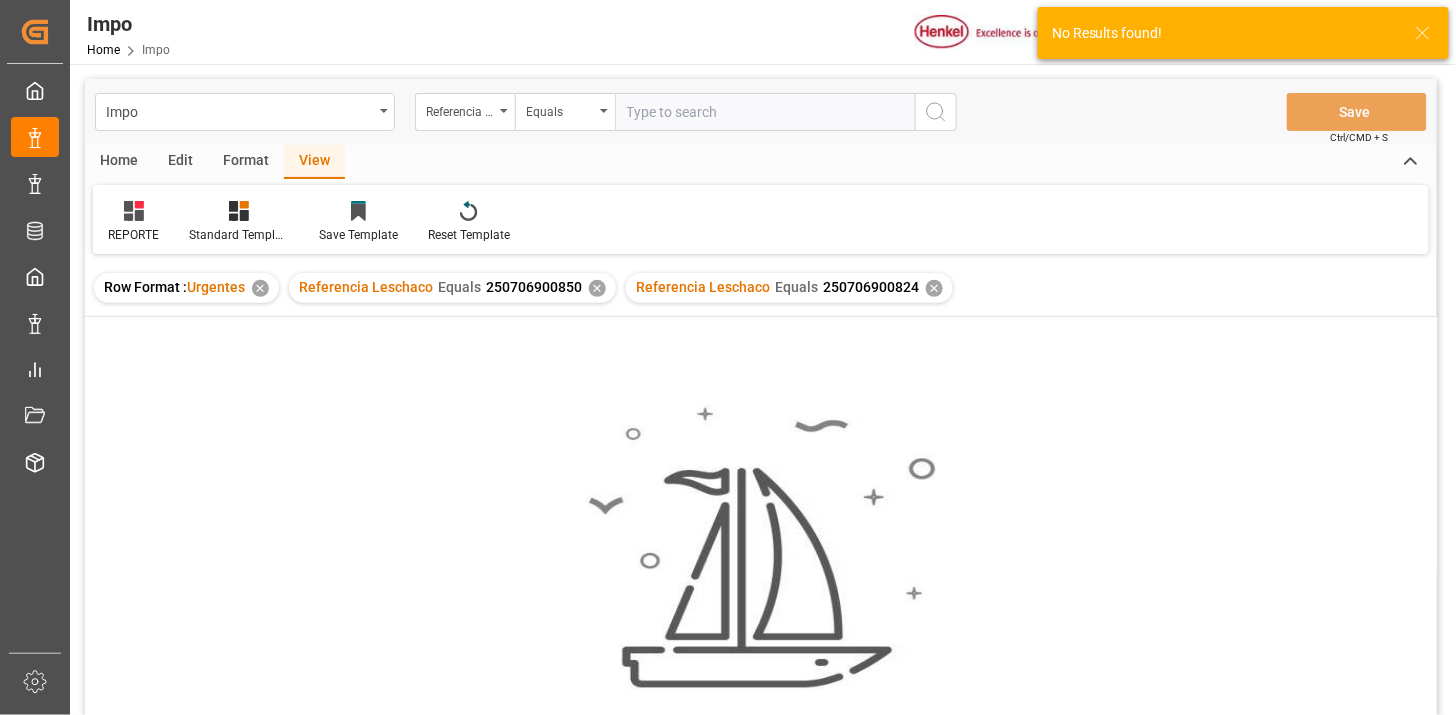 click on "✕" at bounding box center [597, 288] 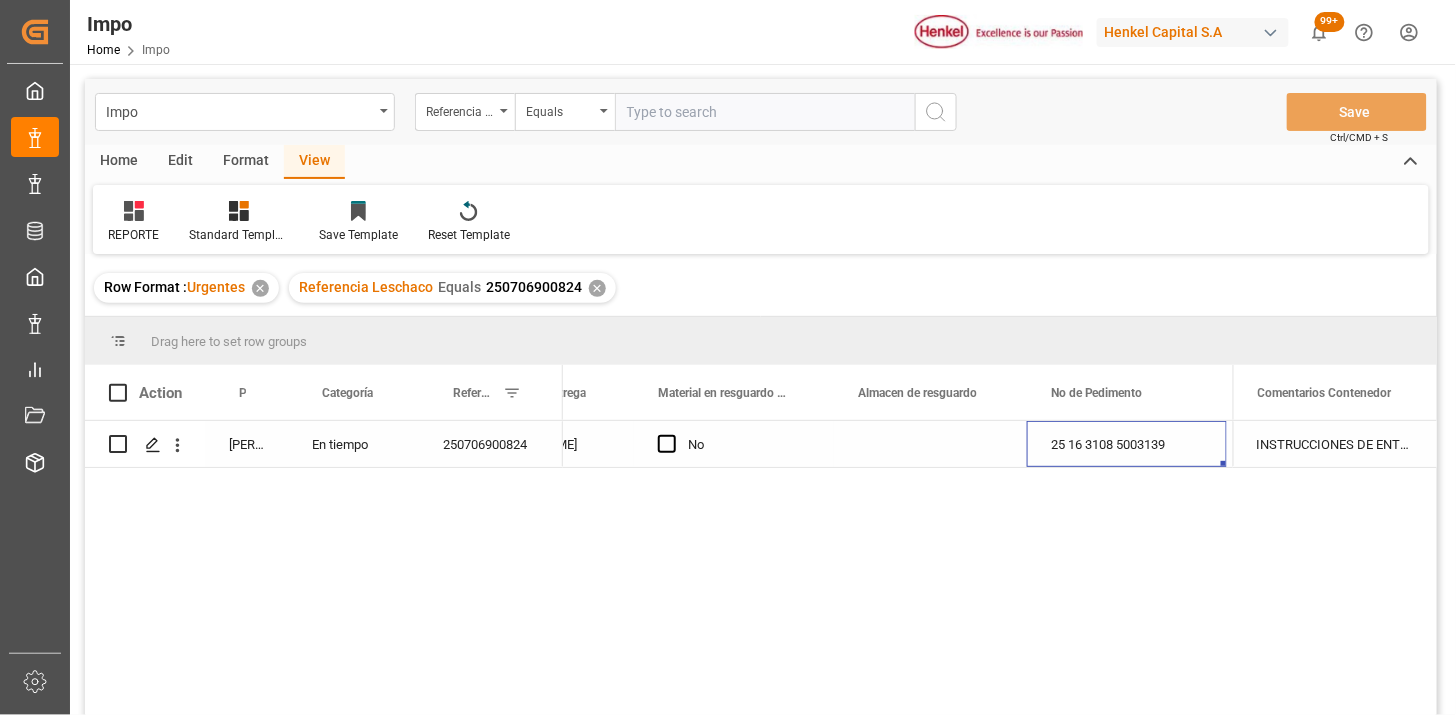 click at bounding box center [930, 444] 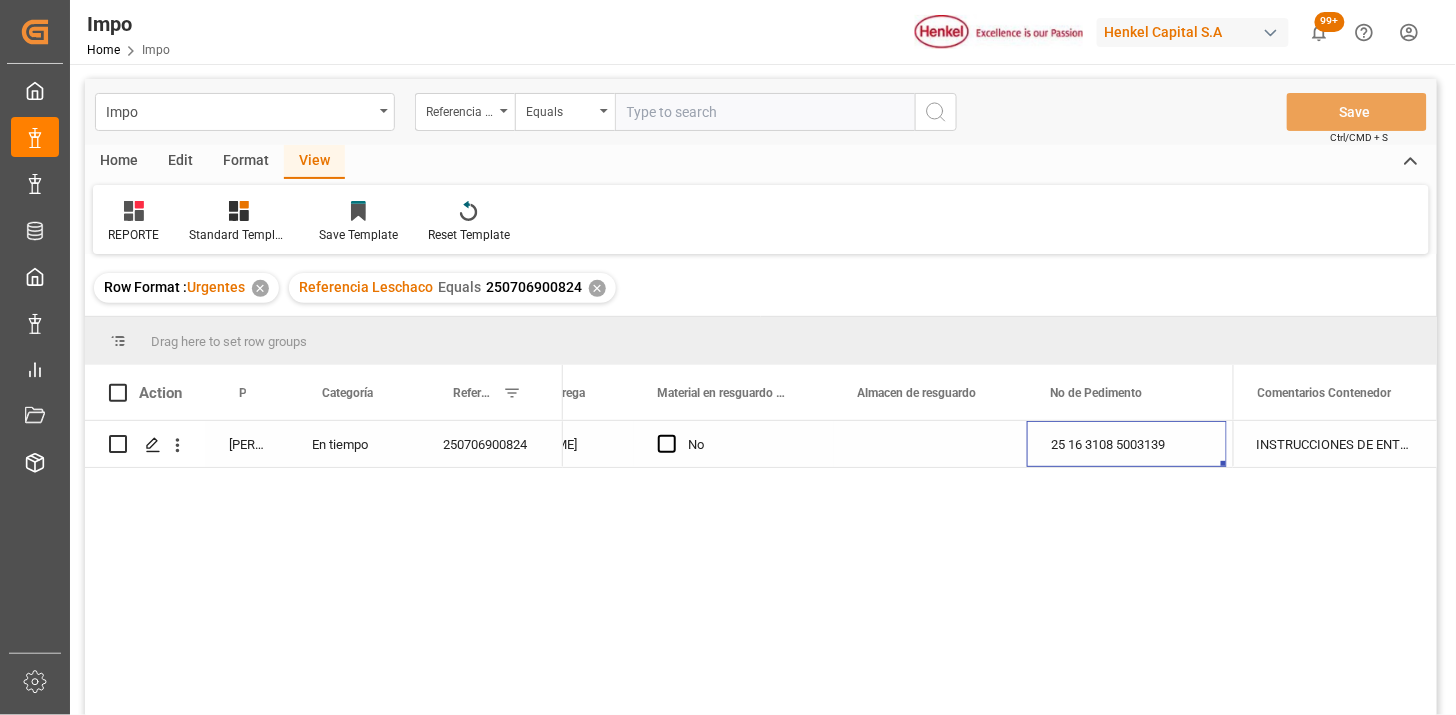 scroll, scrollTop: 0, scrollLeft: 1137, axis: horizontal 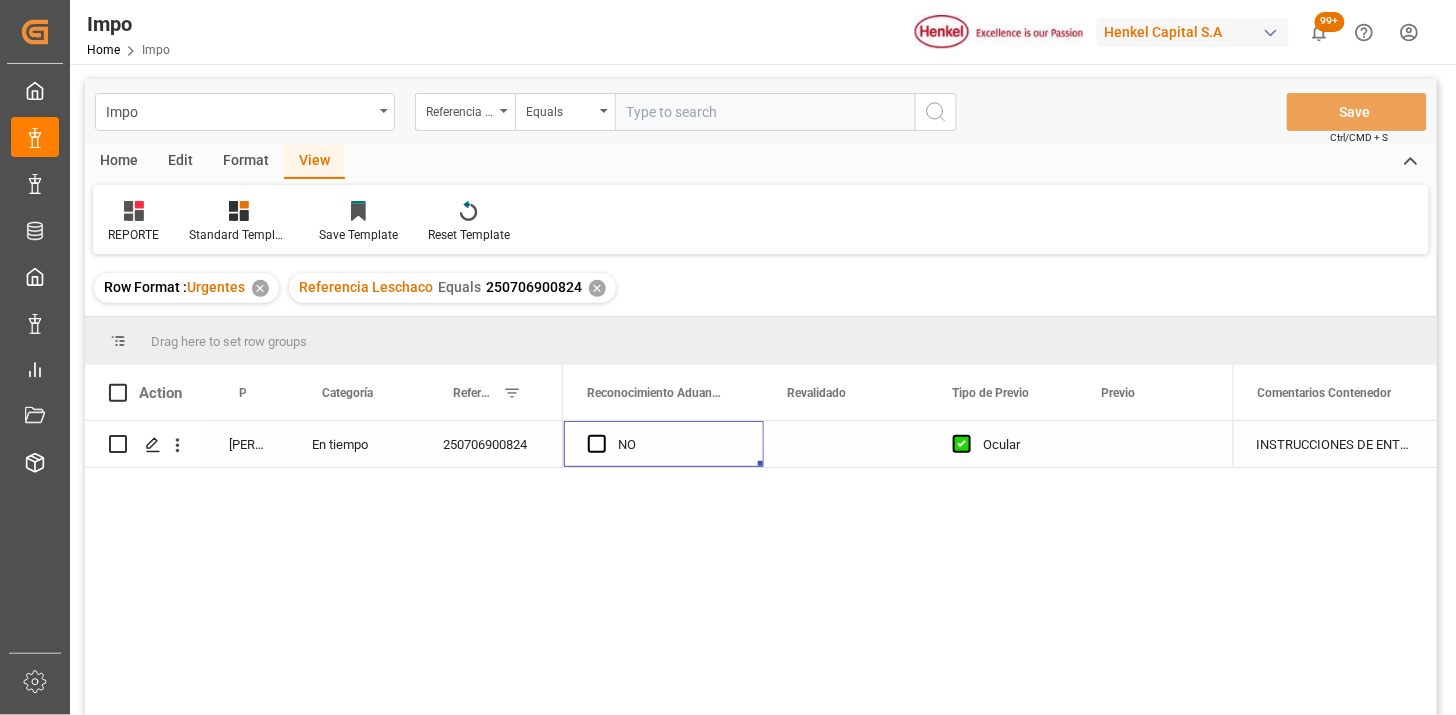 click at bounding box center [846, 444] 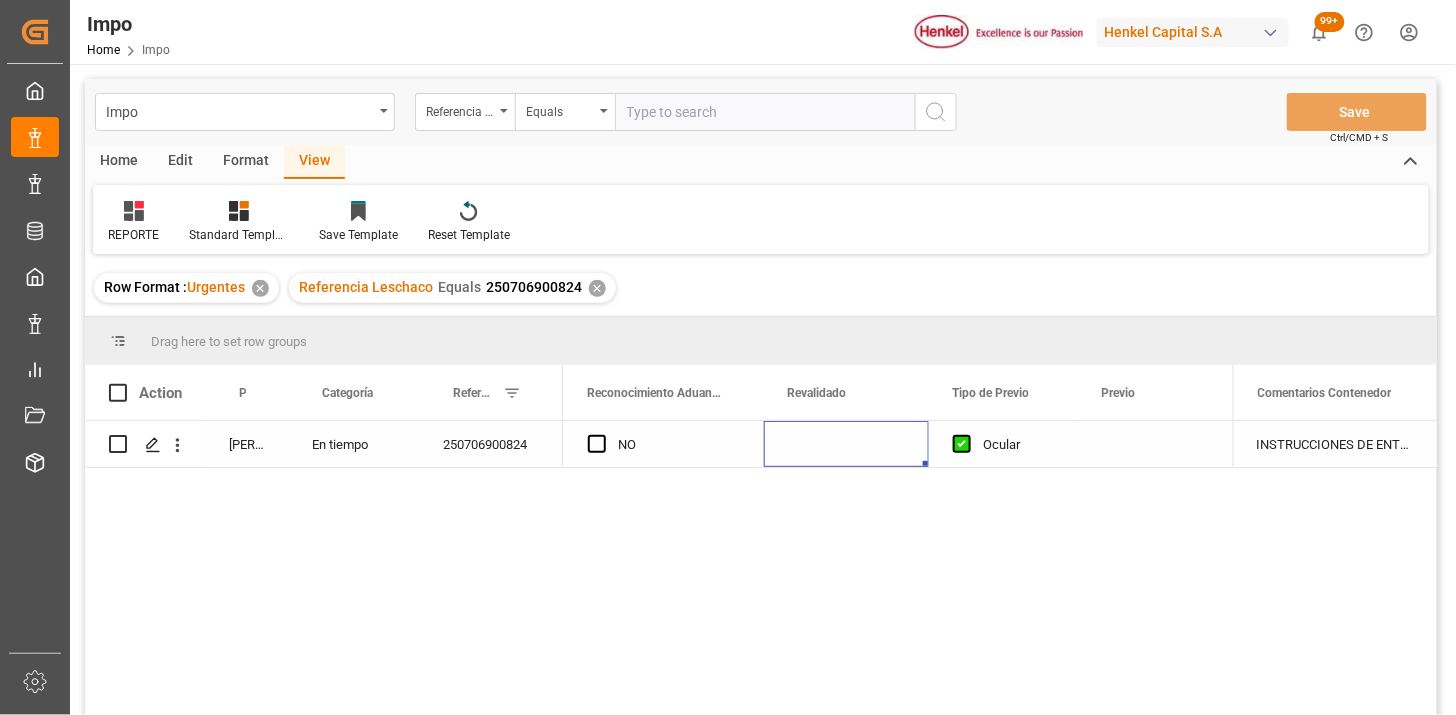 click at bounding box center (846, 444) 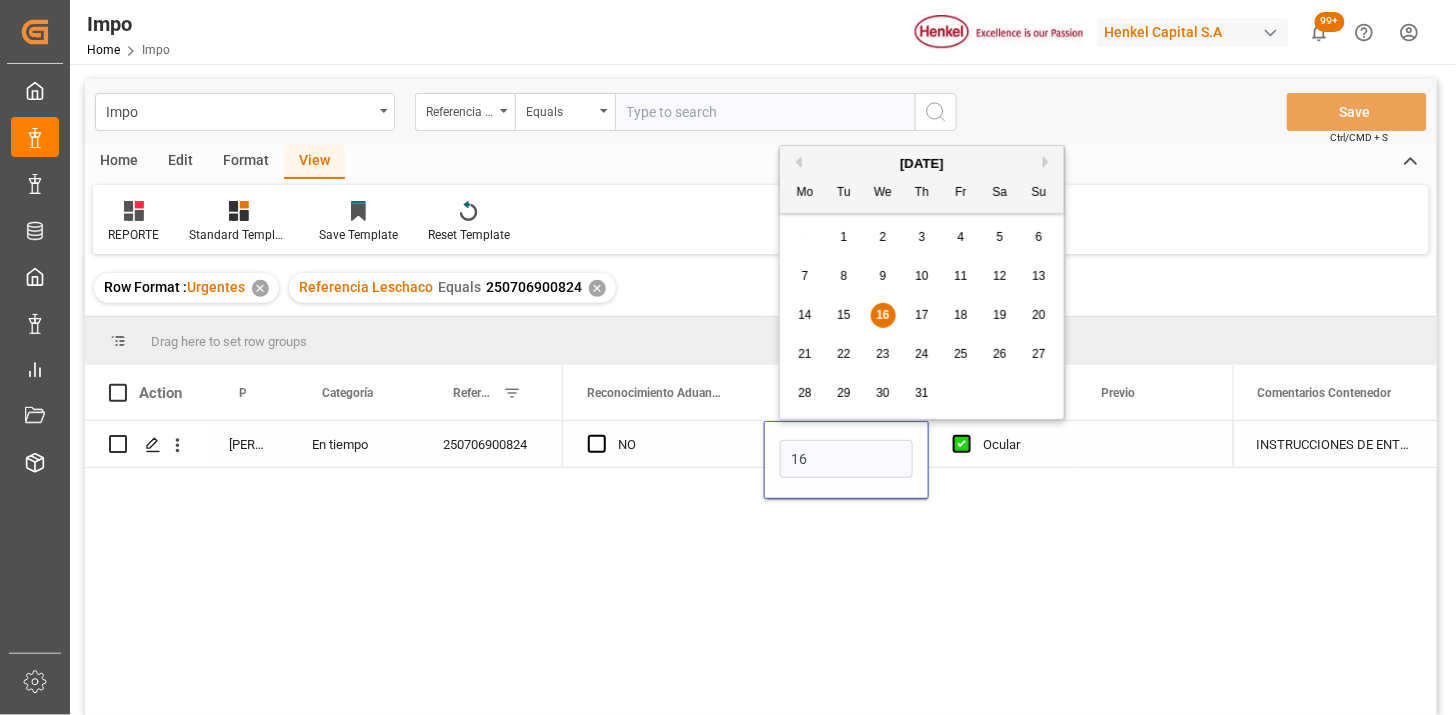 type on "[DATE]" 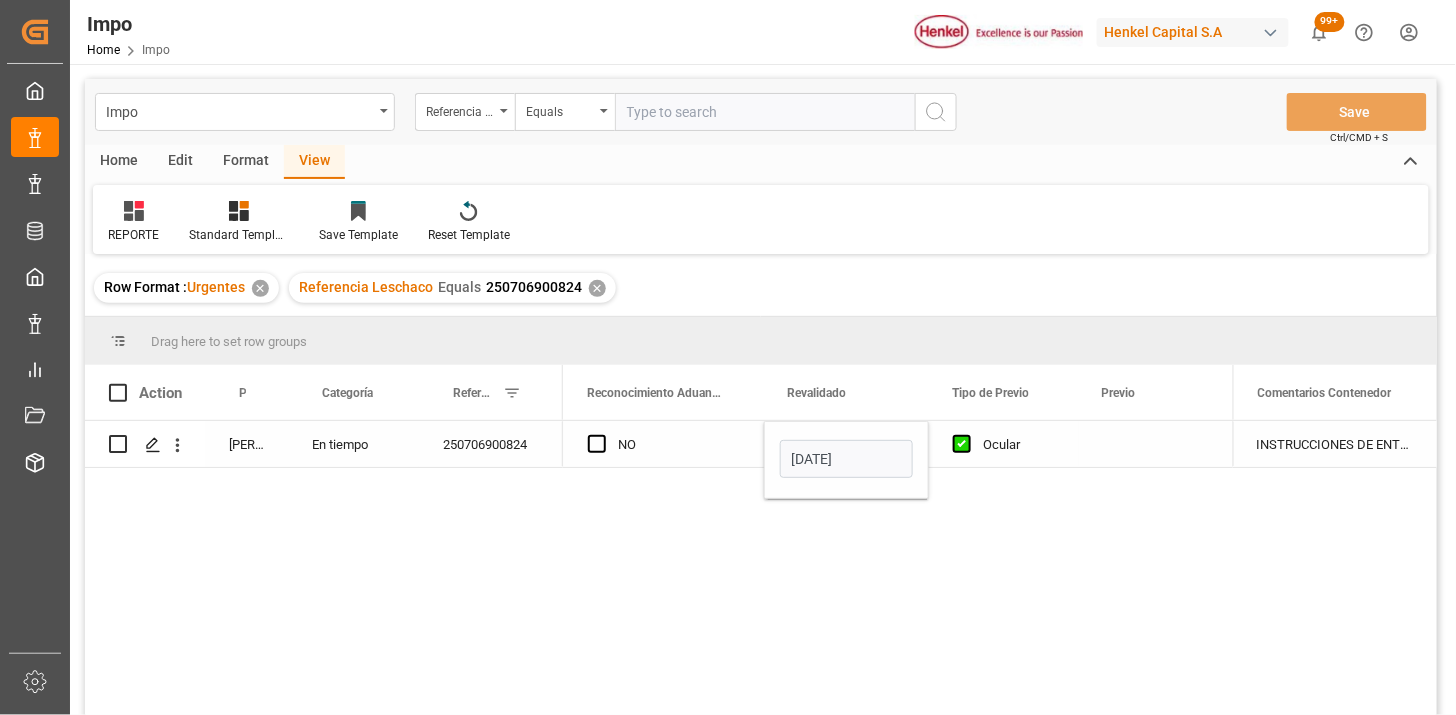 click on "NO" at bounding box center (679, 445) 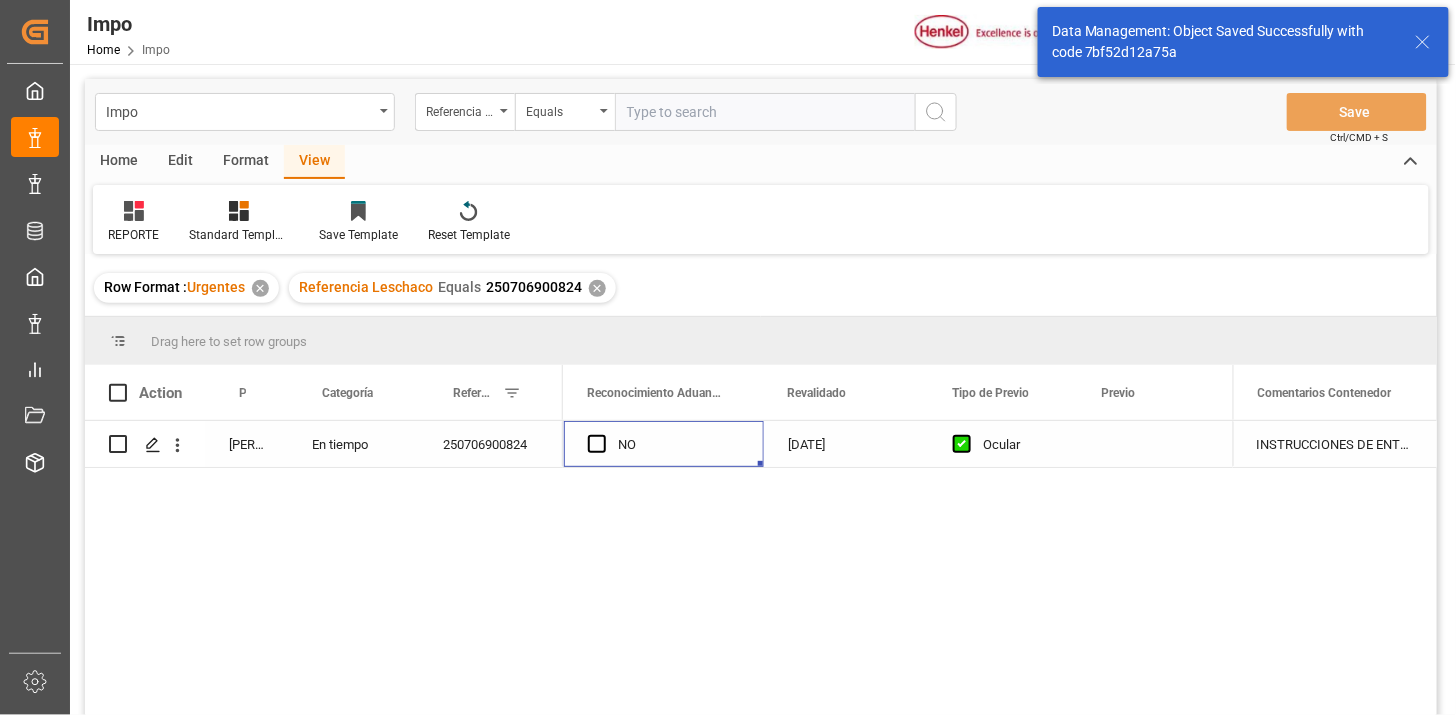 click at bounding box center (765, 112) 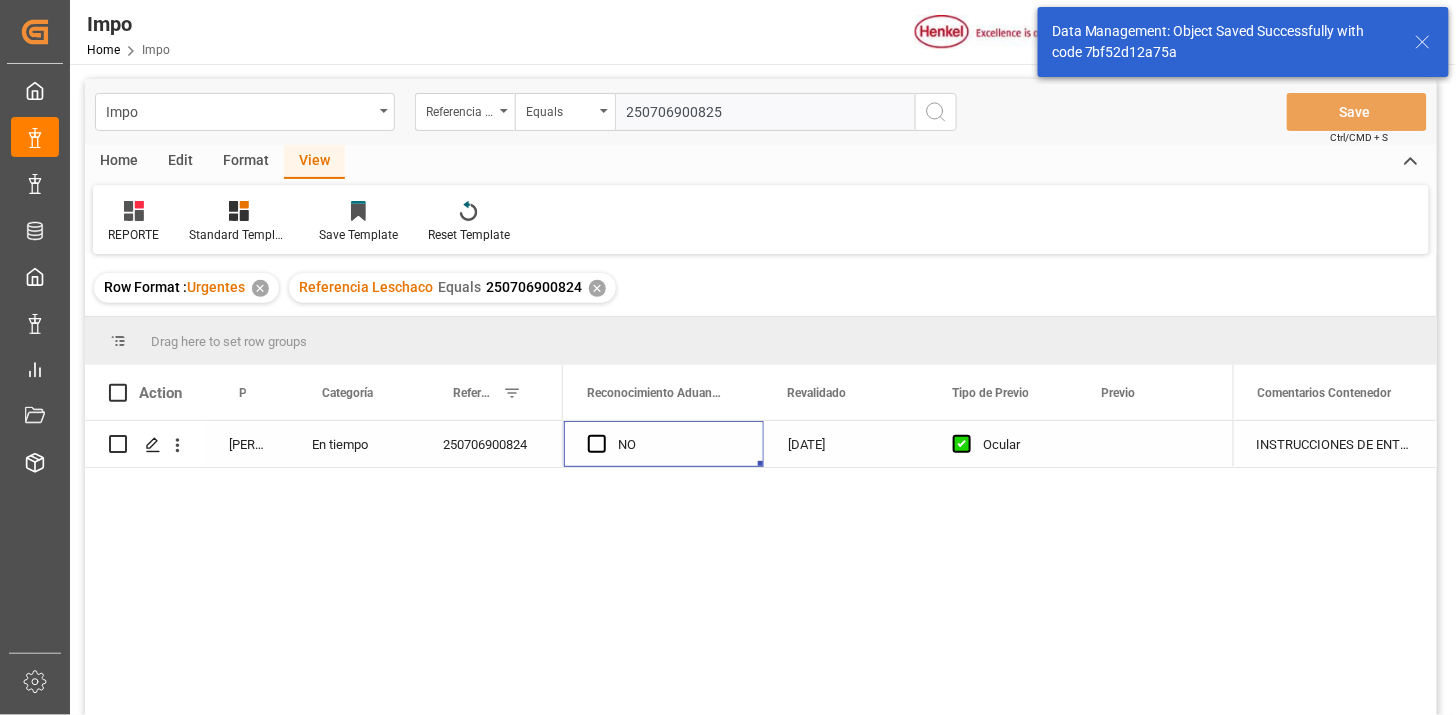 type on "250706900825" 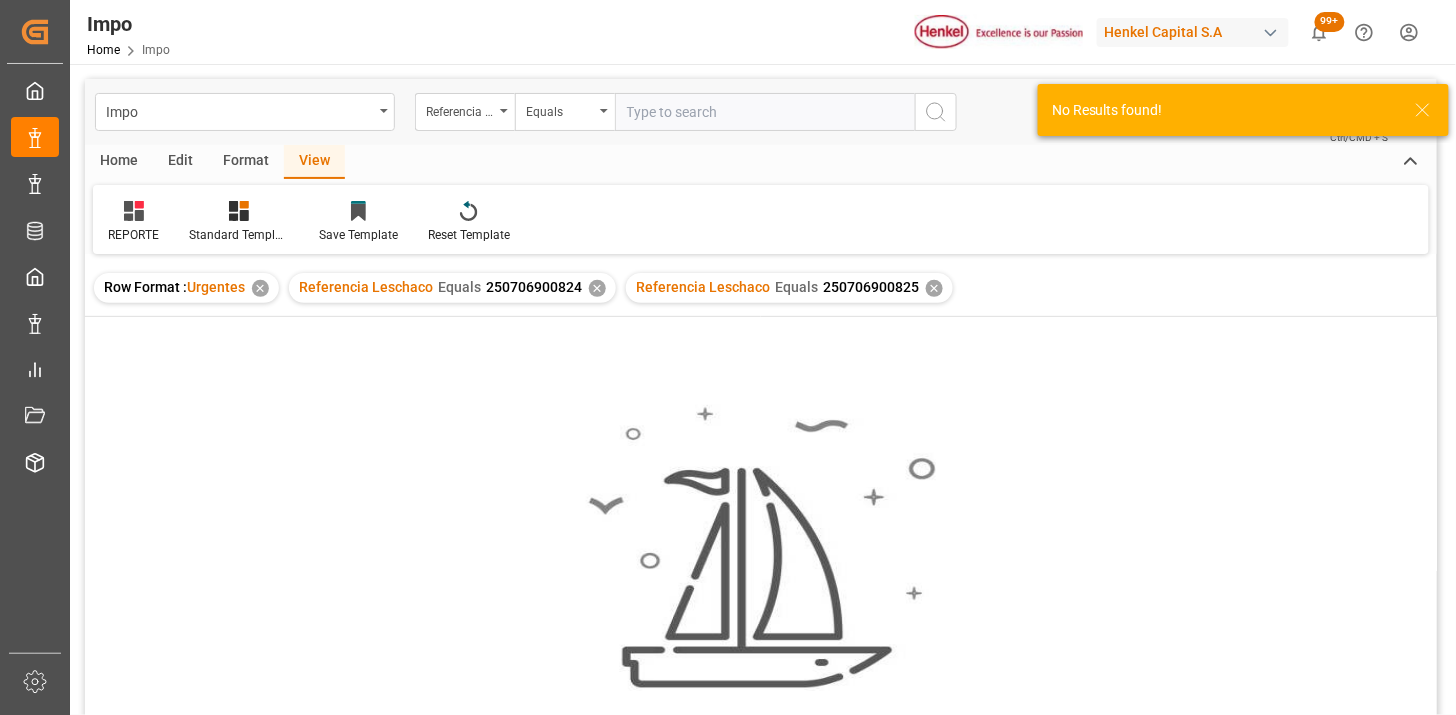 click on "✕" at bounding box center [597, 288] 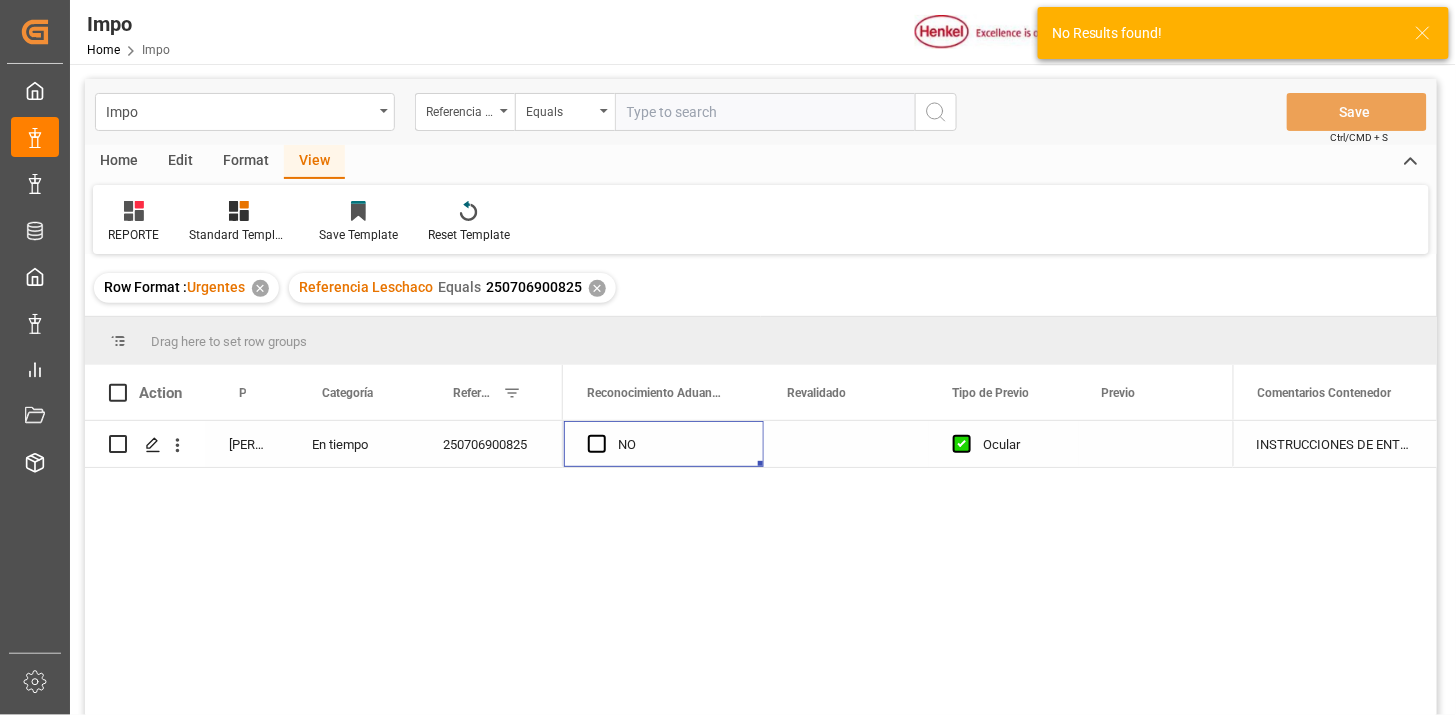 click at bounding box center [846, 444] 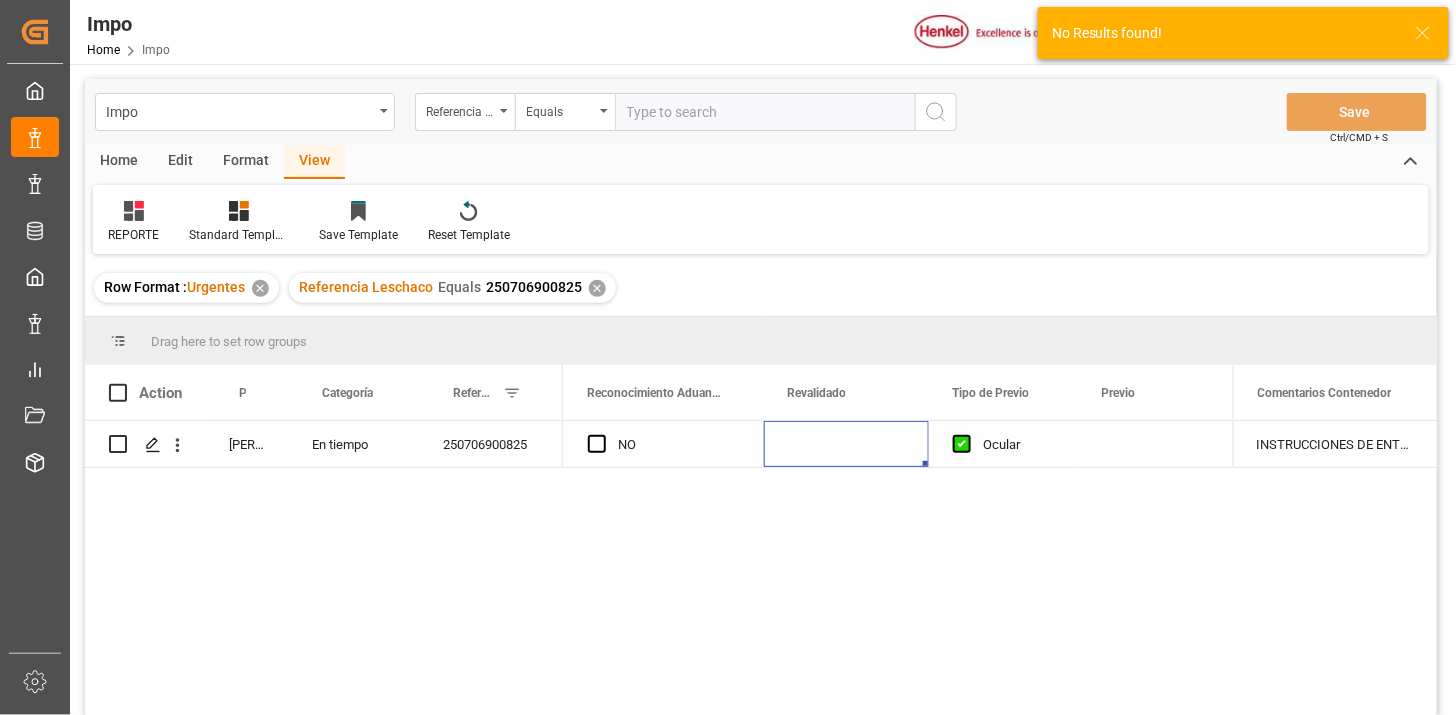 click at bounding box center (846, 444) 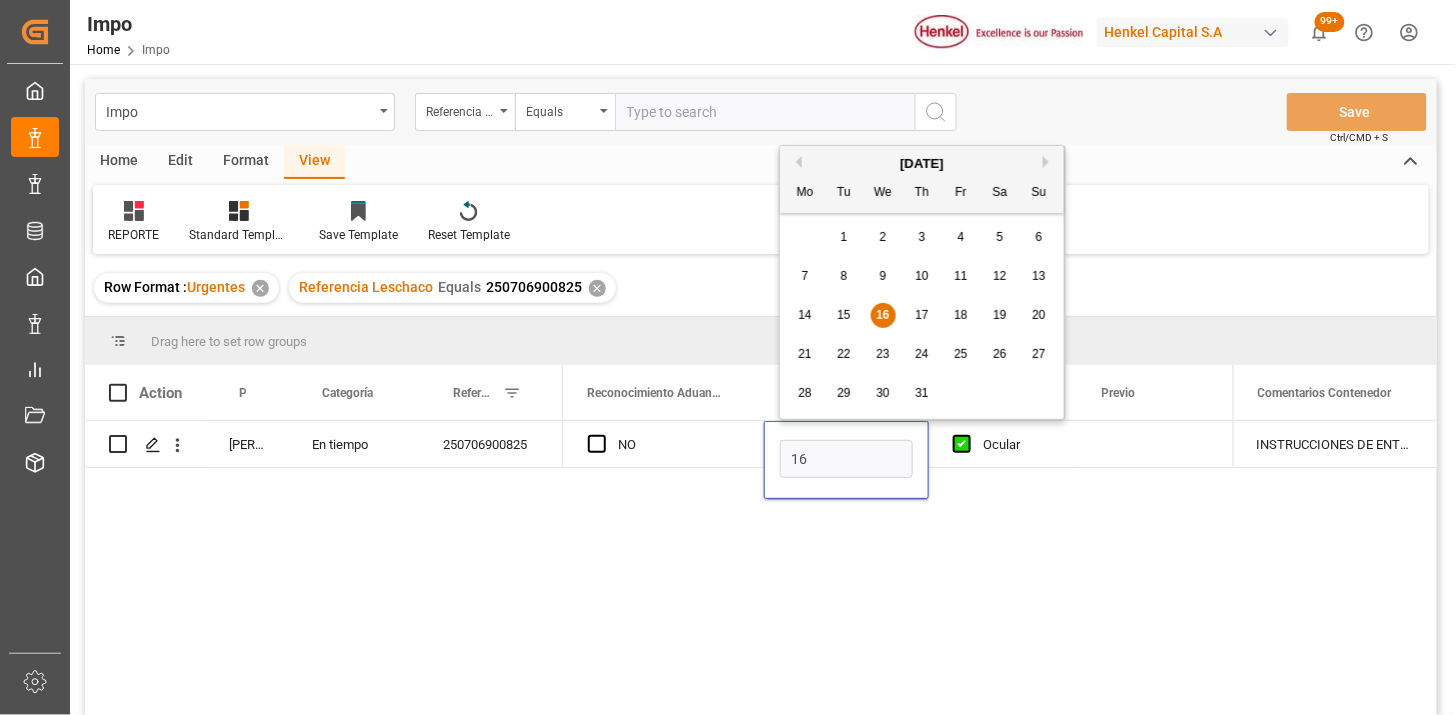 type on "[DATE]" 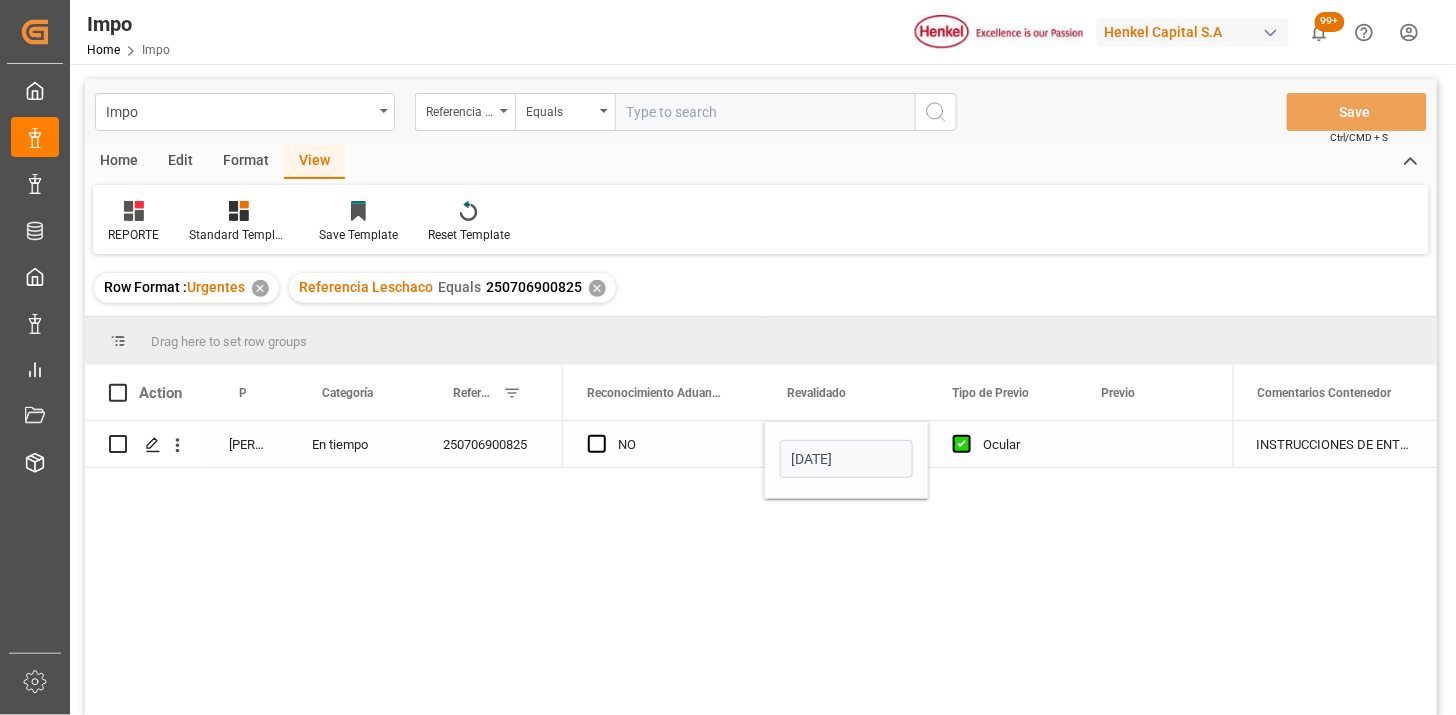 click on "NO" at bounding box center (679, 445) 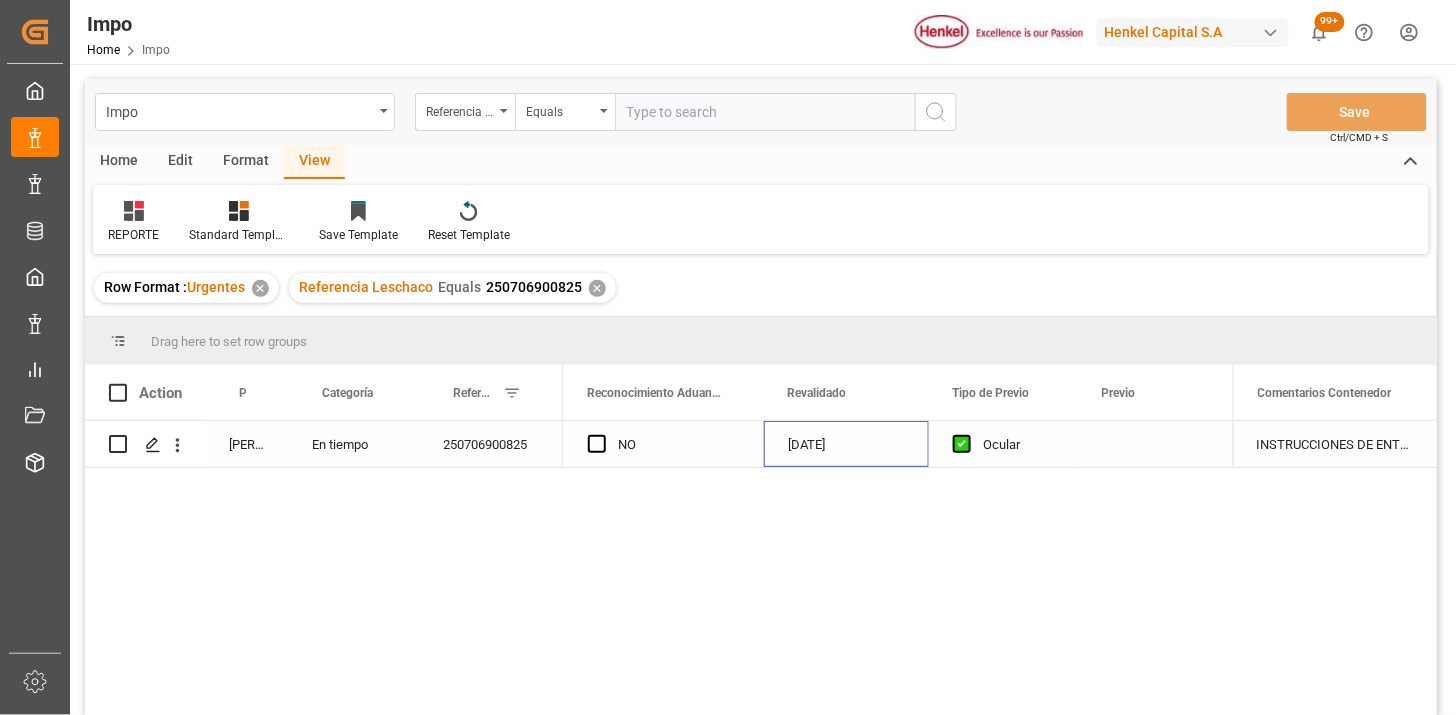 click on "[DATE]" at bounding box center (846, 444) 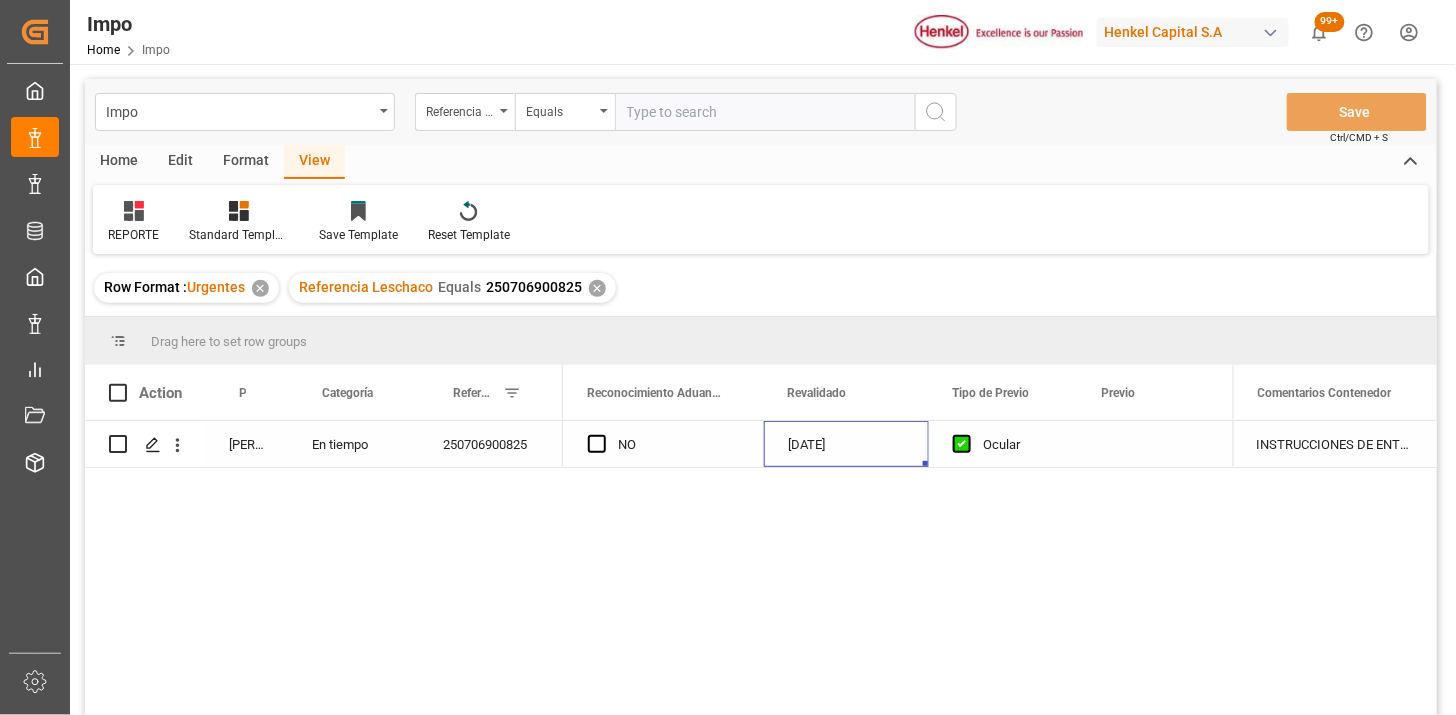 drag, startPoint x: 745, startPoint y: 115, endPoint x: 827, endPoint y: 131, distance: 83.546394 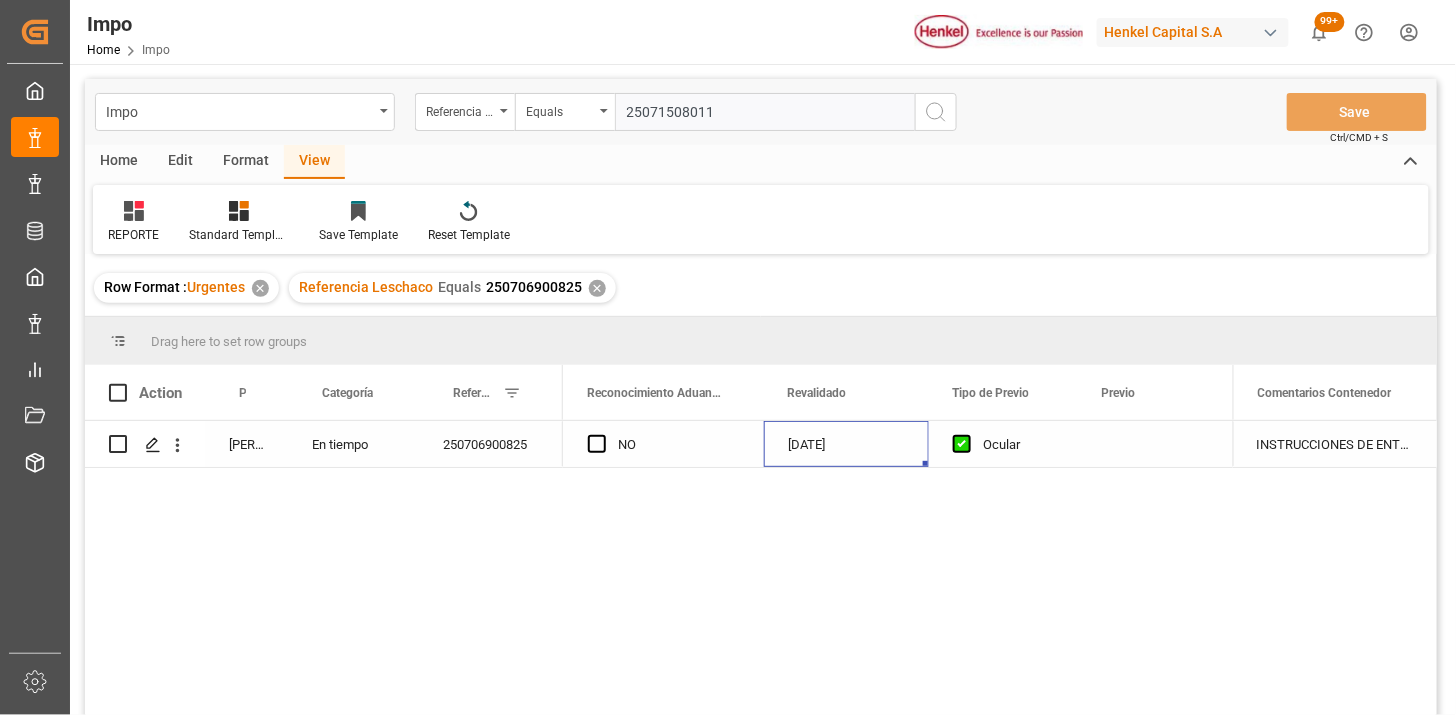 paste on "6" 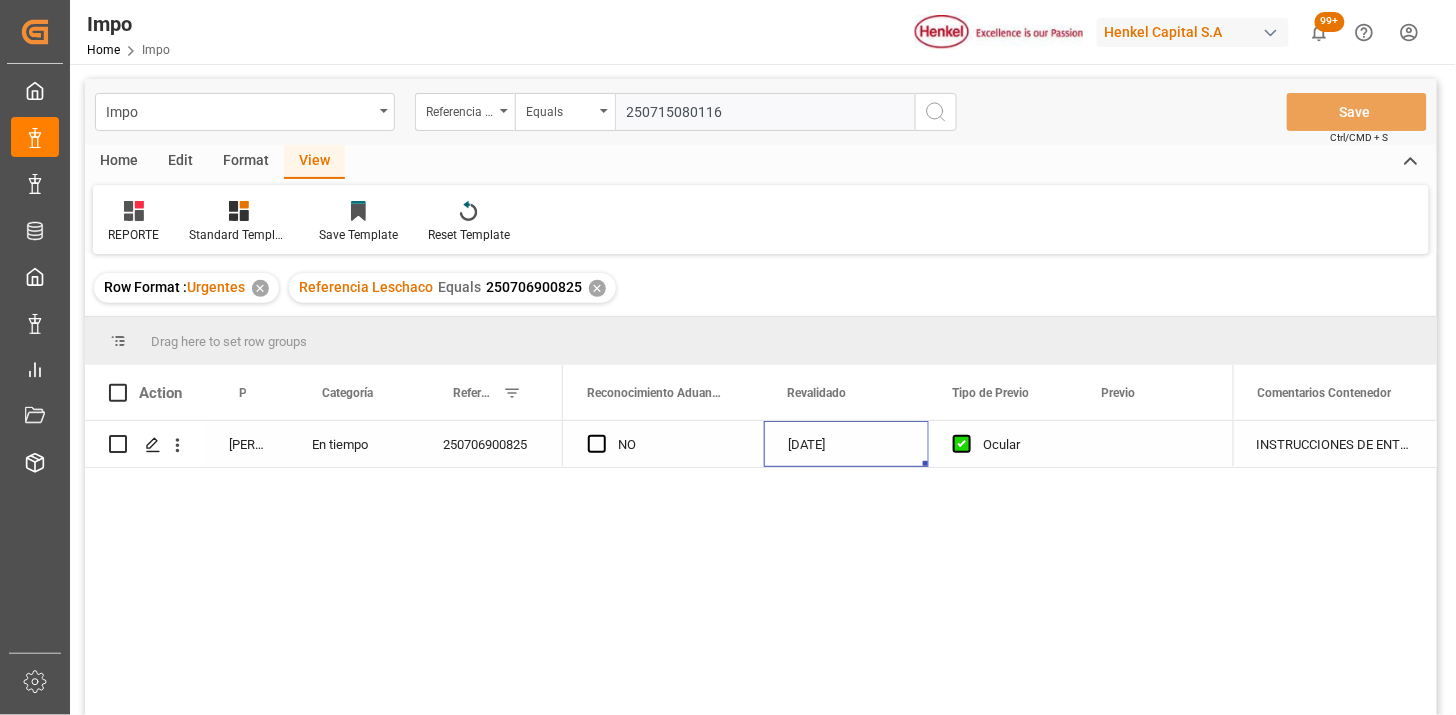 type 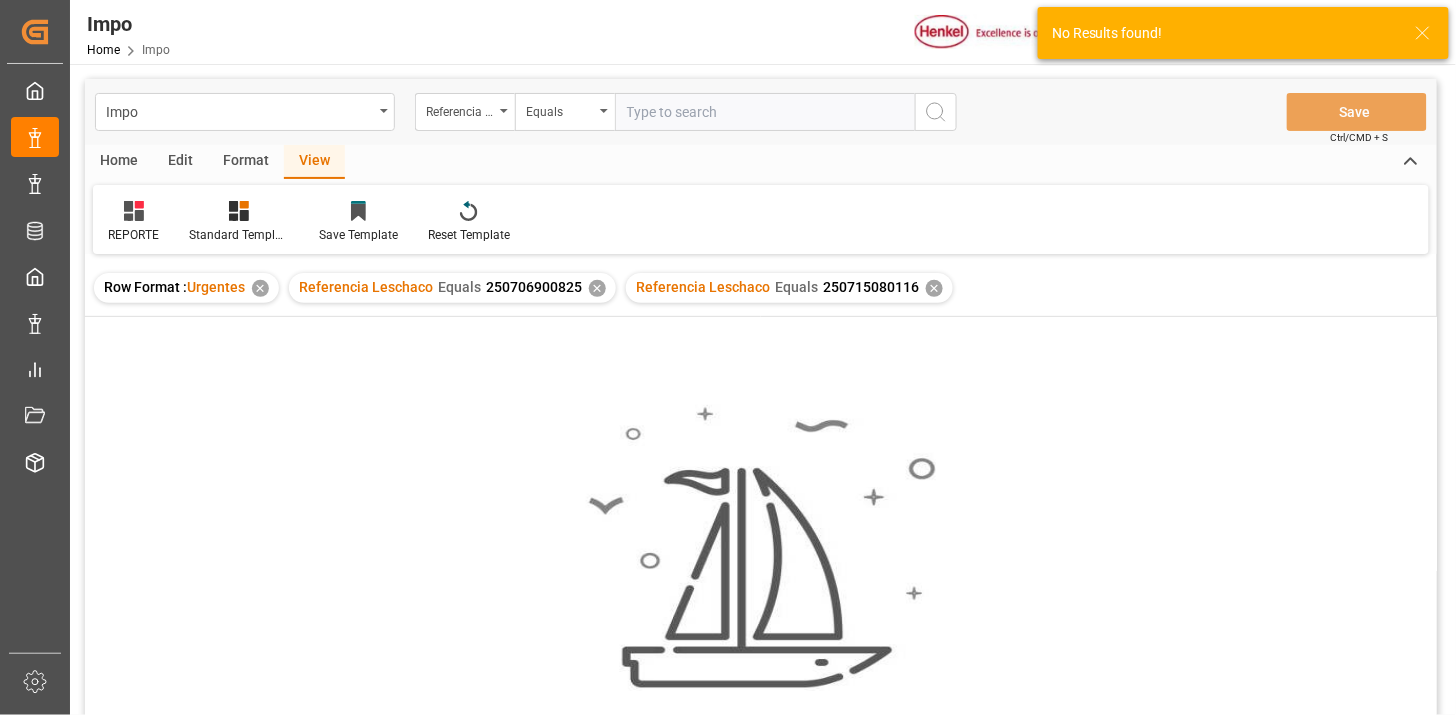 click on "✕" at bounding box center [597, 288] 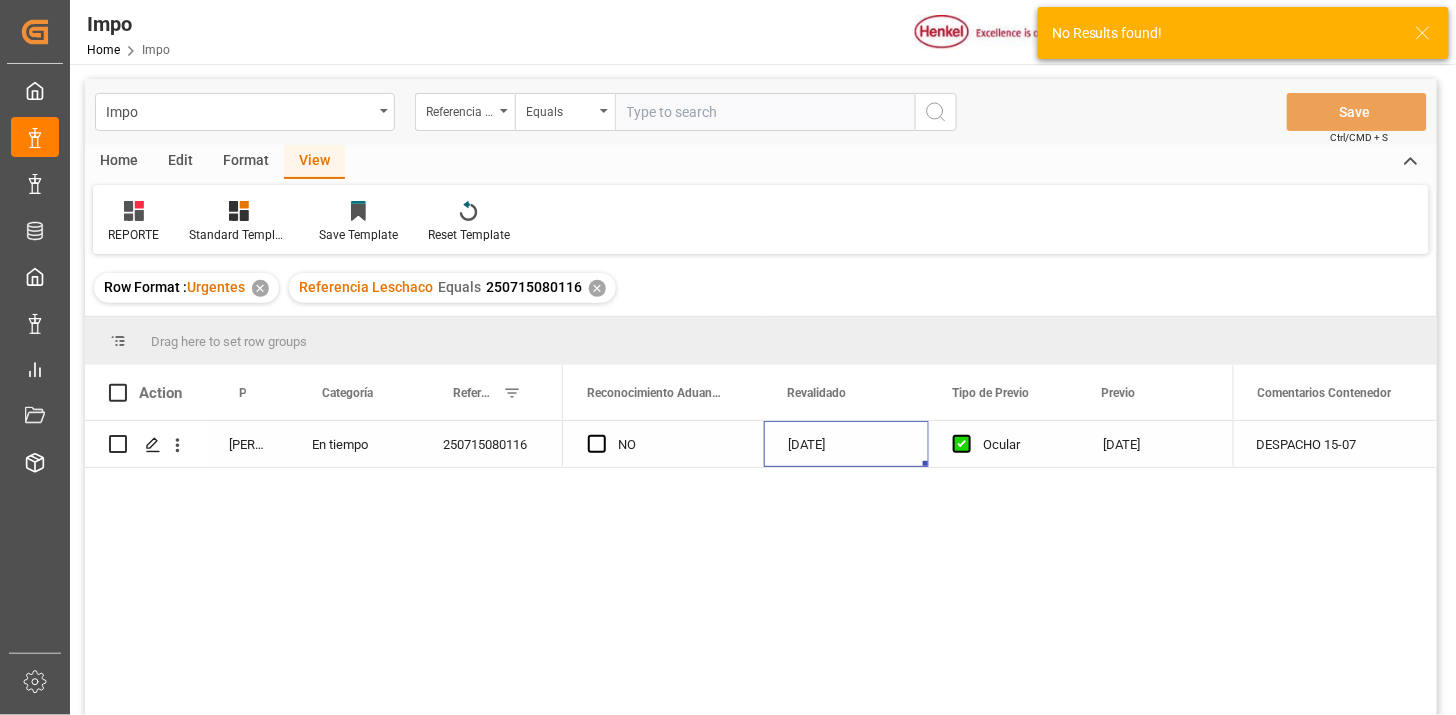 click on "250715080116" at bounding box center [491, 444] 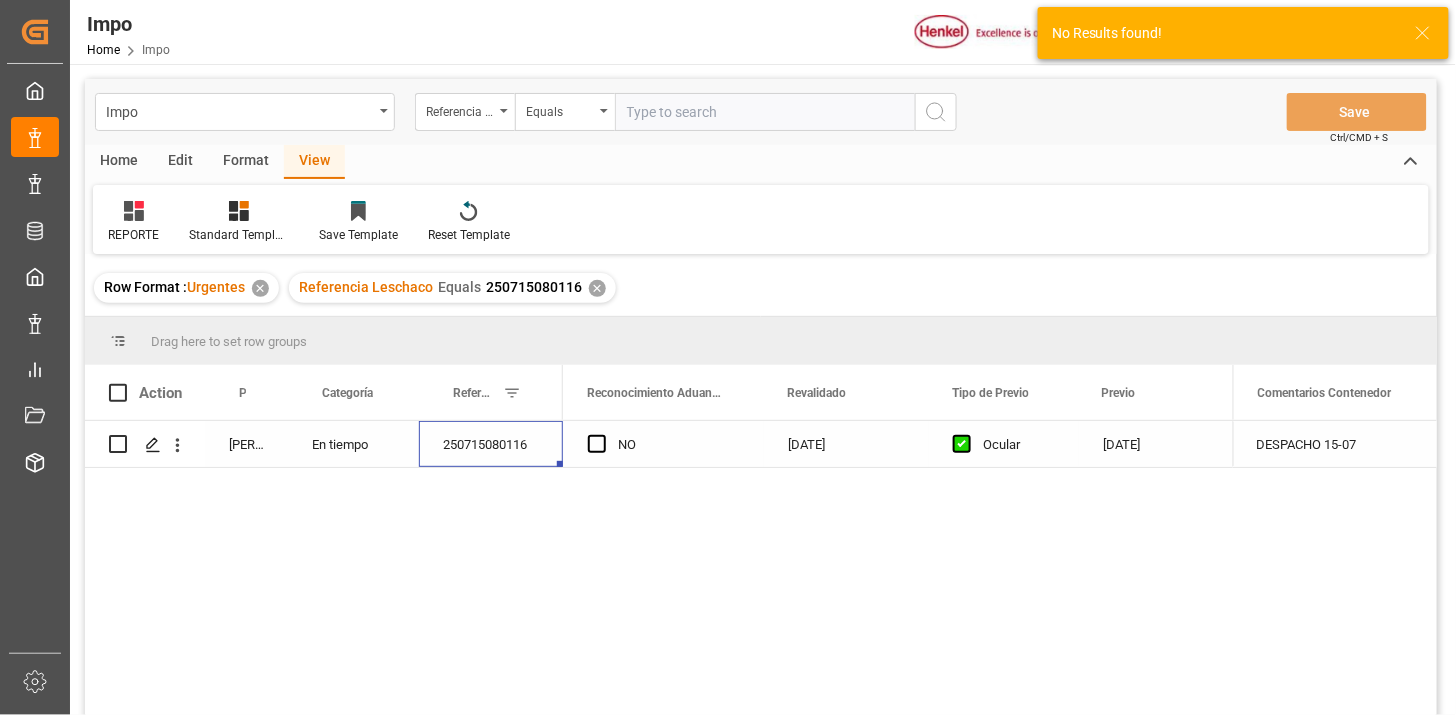 scroll, scrollTop: 0, scrollLeft: 0, axis: both 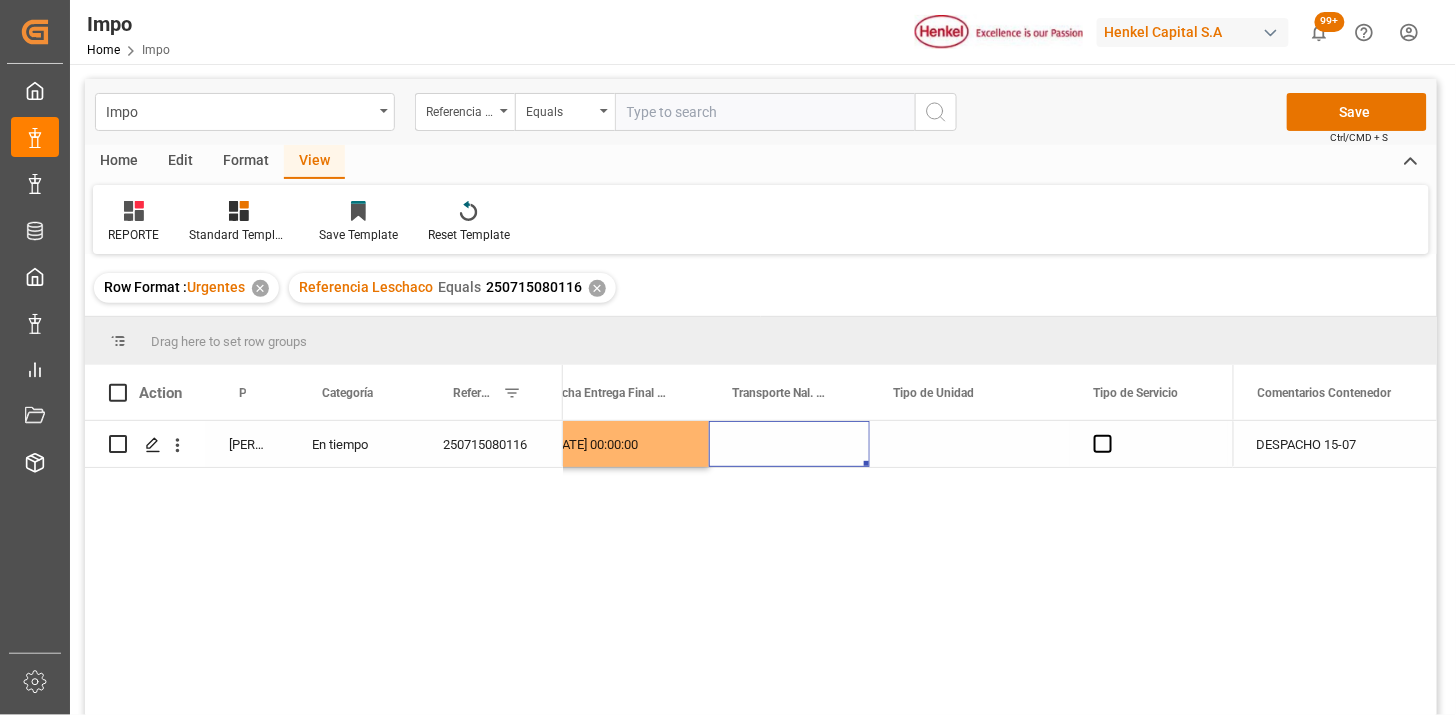 click at bounding box center (789, 444) 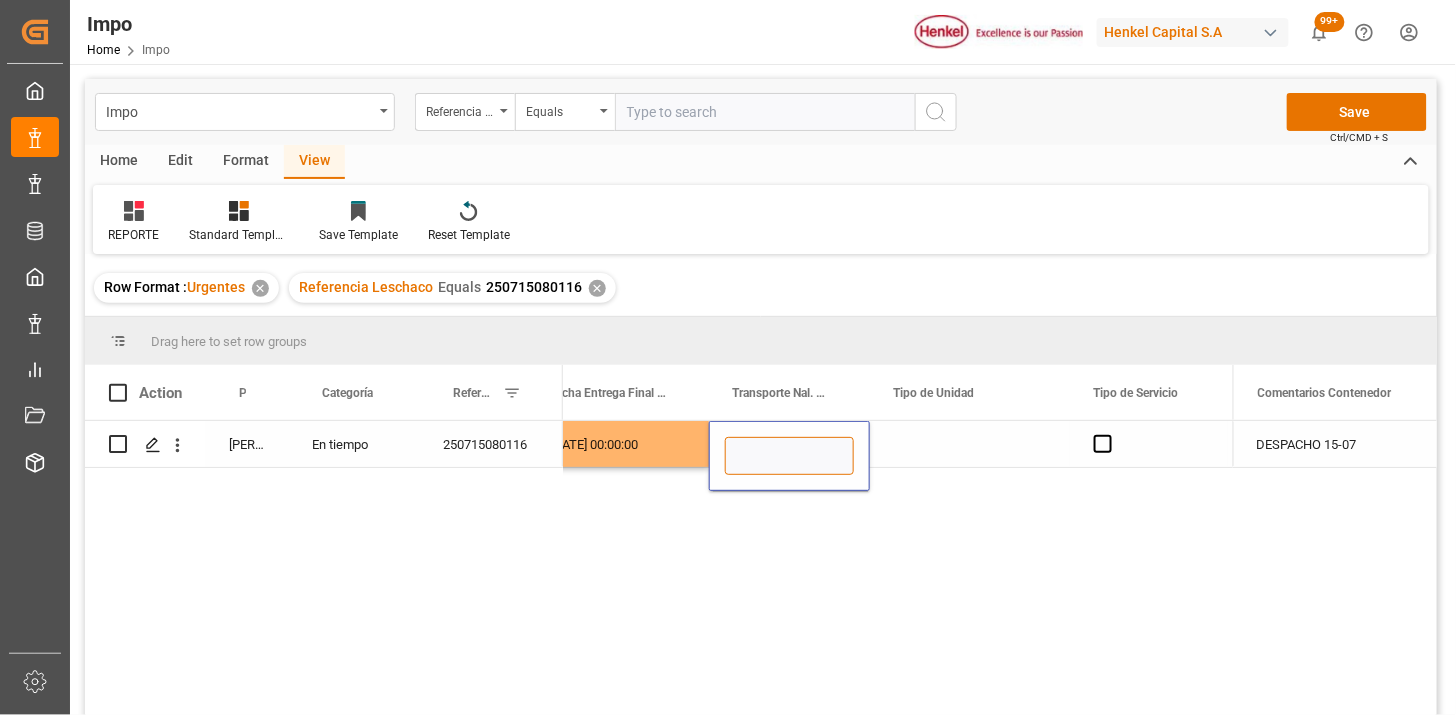 click at bounding box center [789, 456] 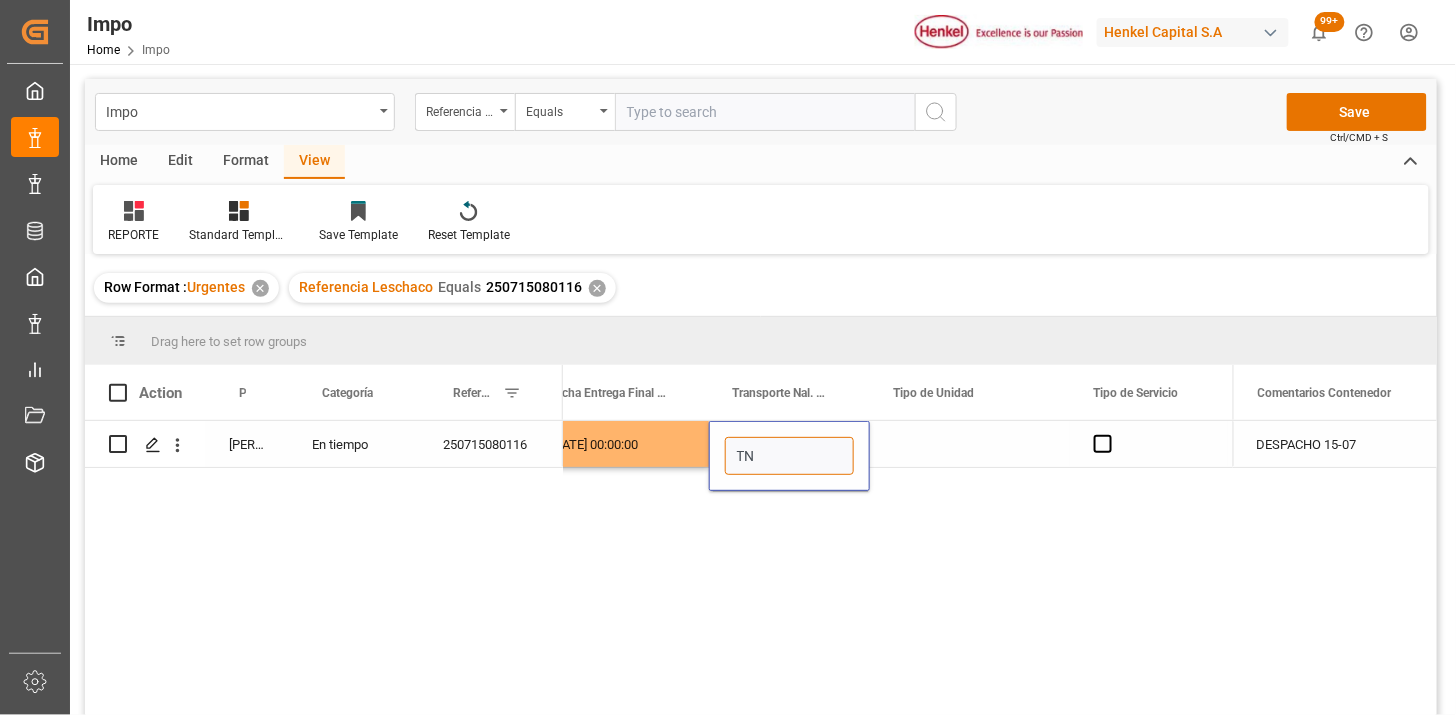 type on "TNC" 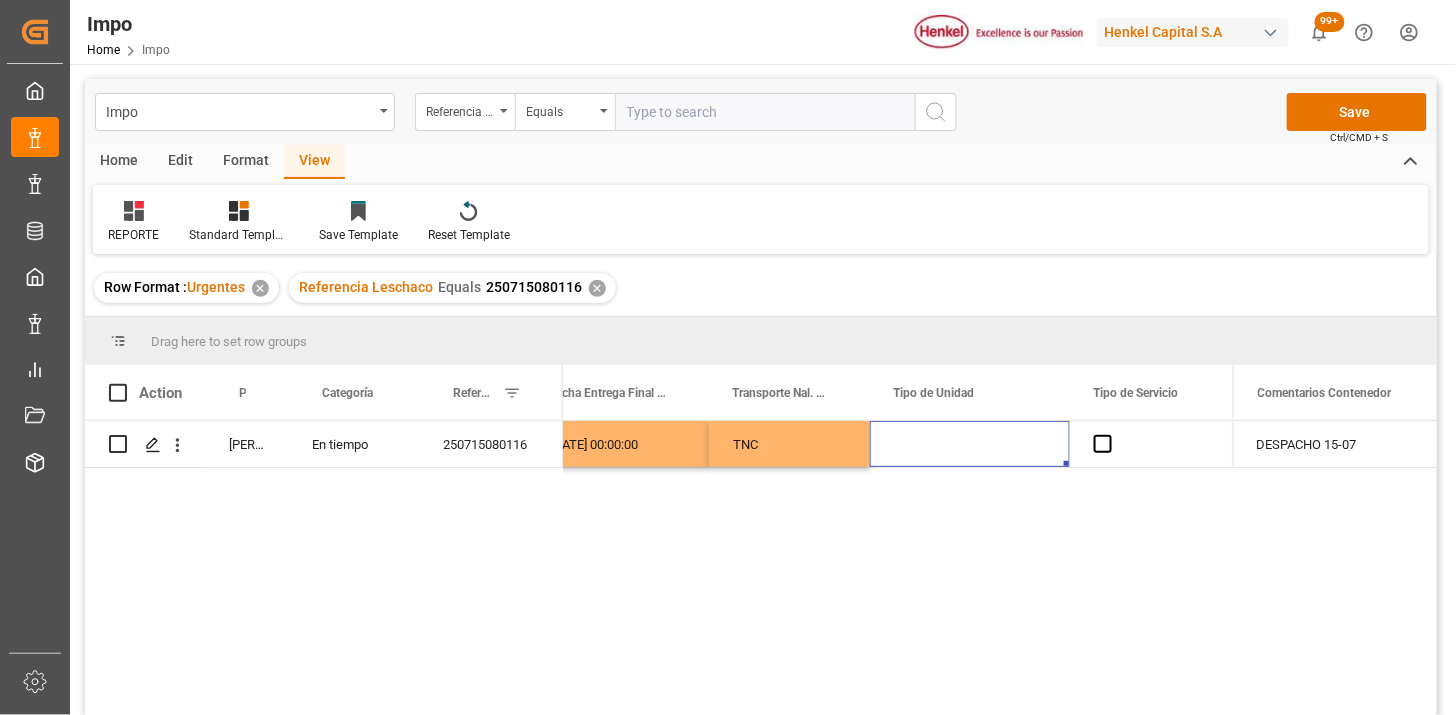 click at bounding box center [970, 444] 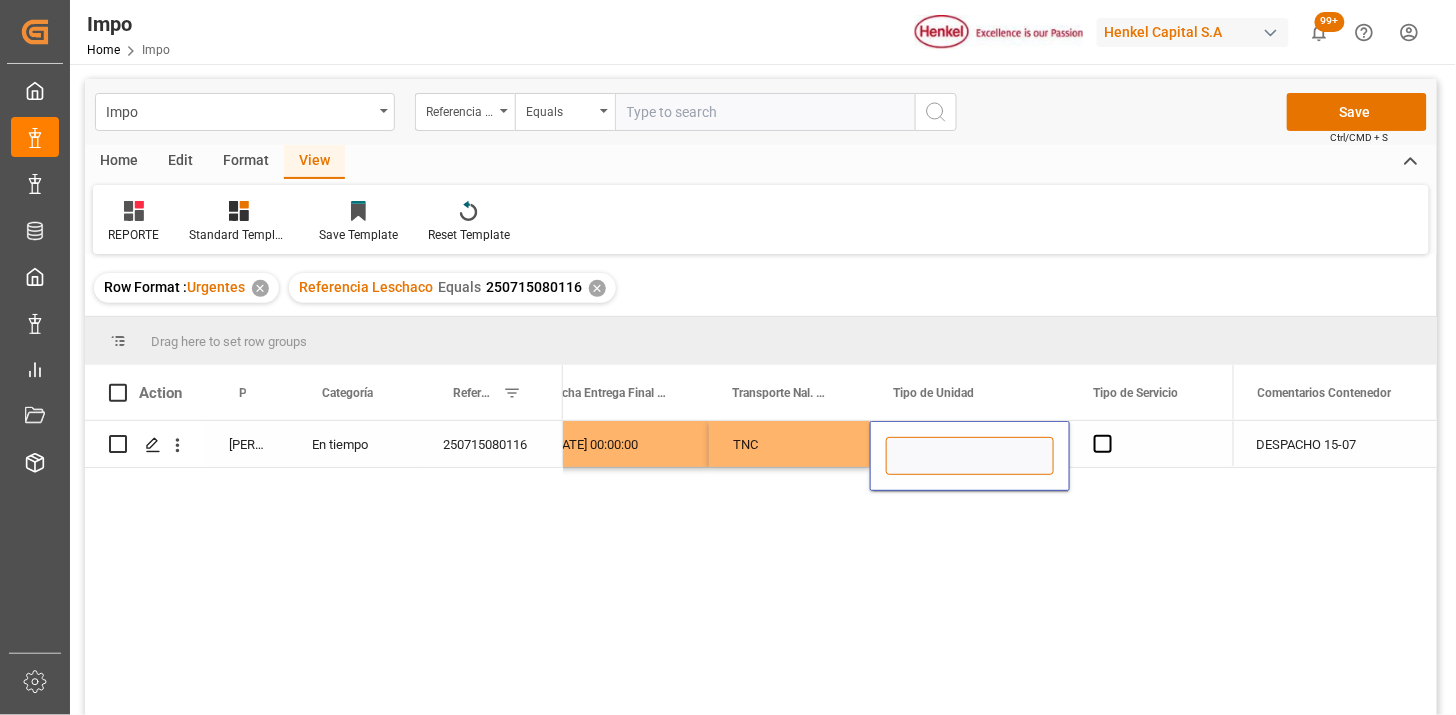 click at bounding box center (970, 456) 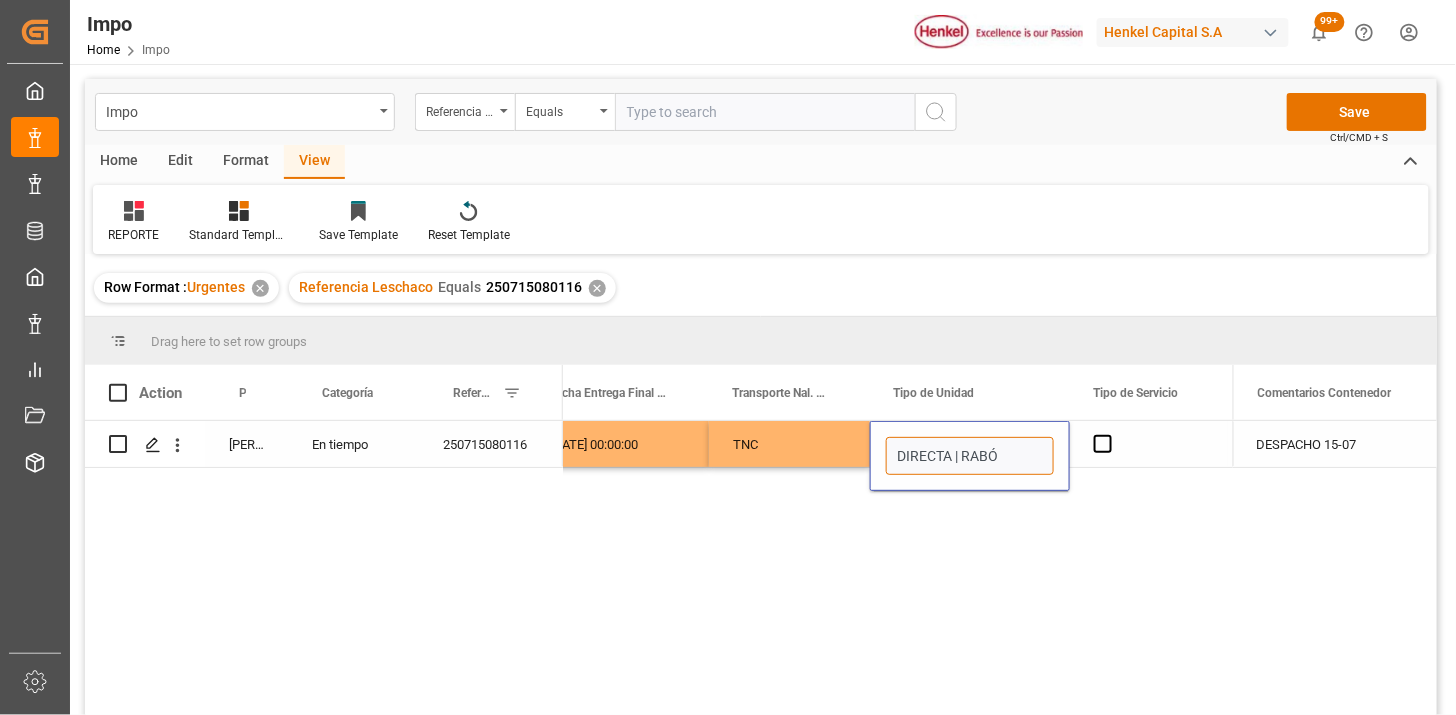 type on "DIRECTA | RABÓN" 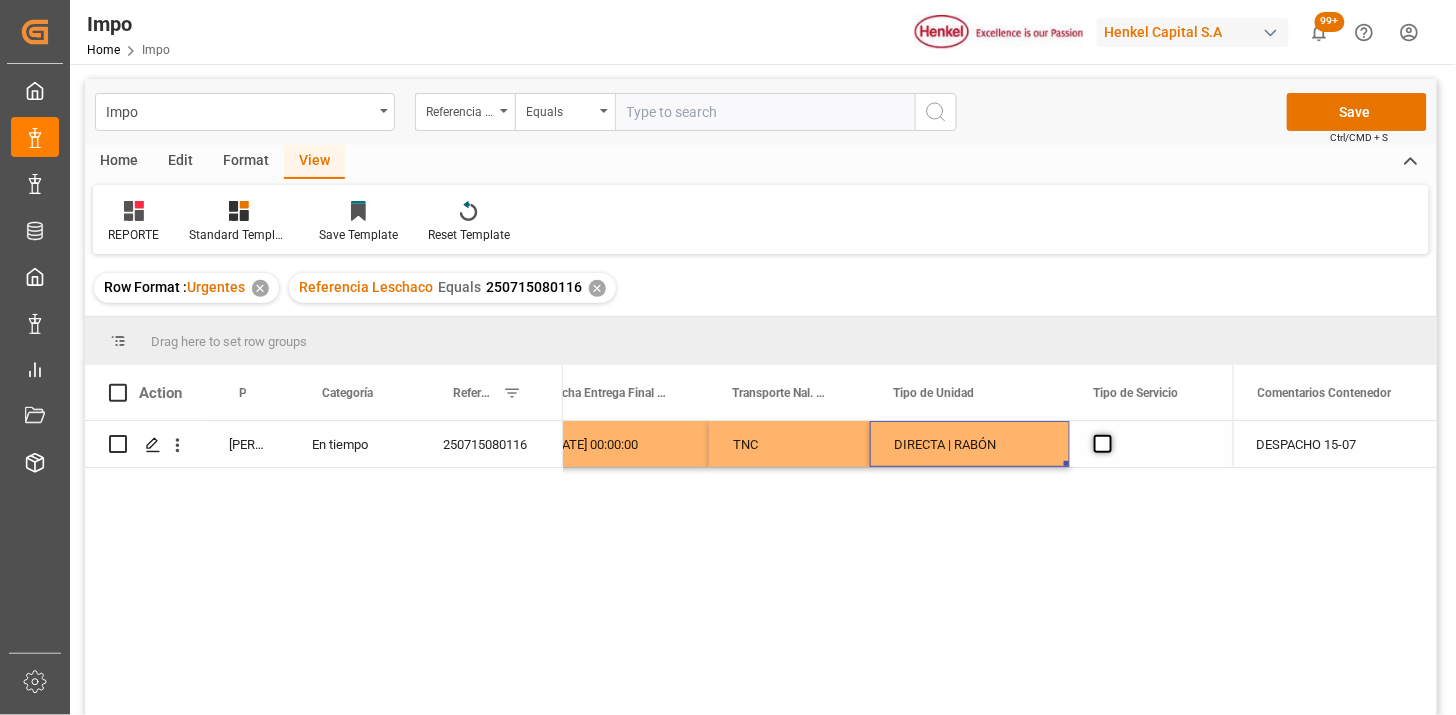 click at bounding box center (1103, 444) 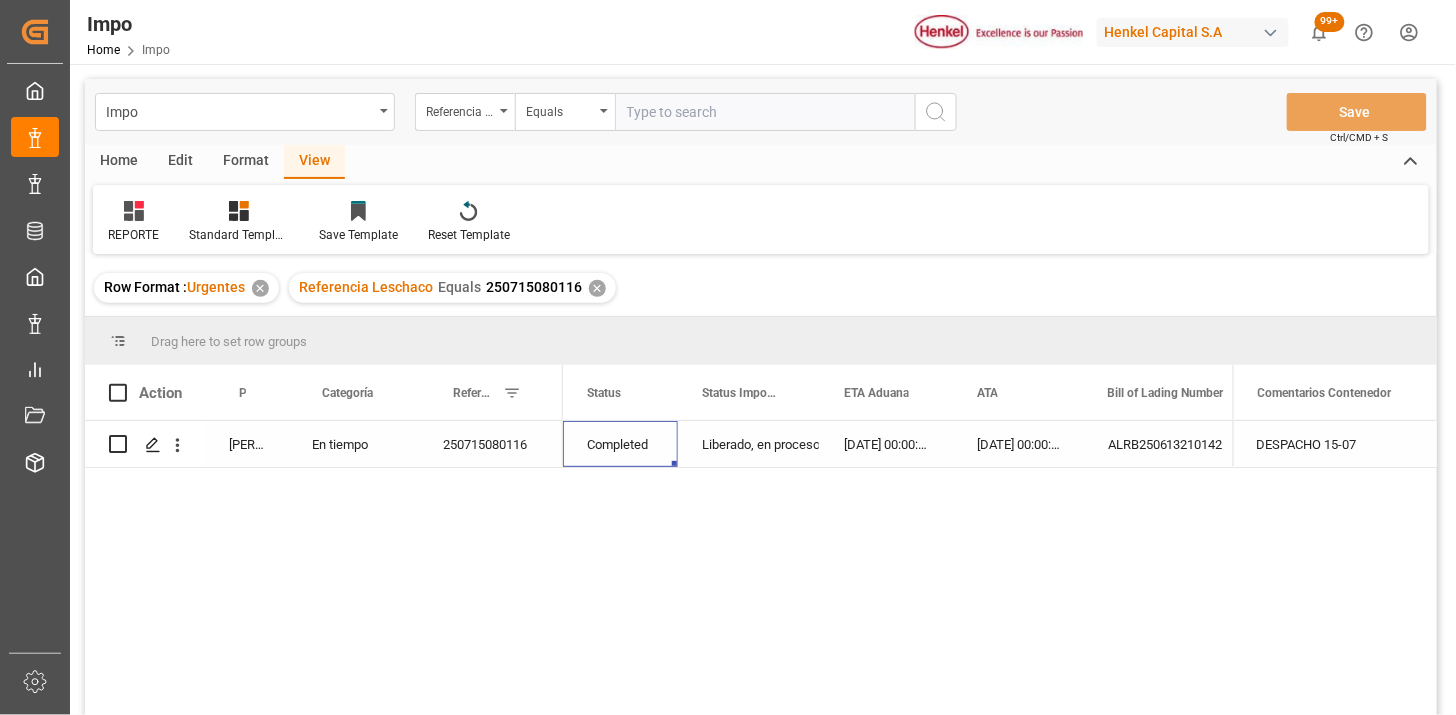 click at bounding box center [765, 112] 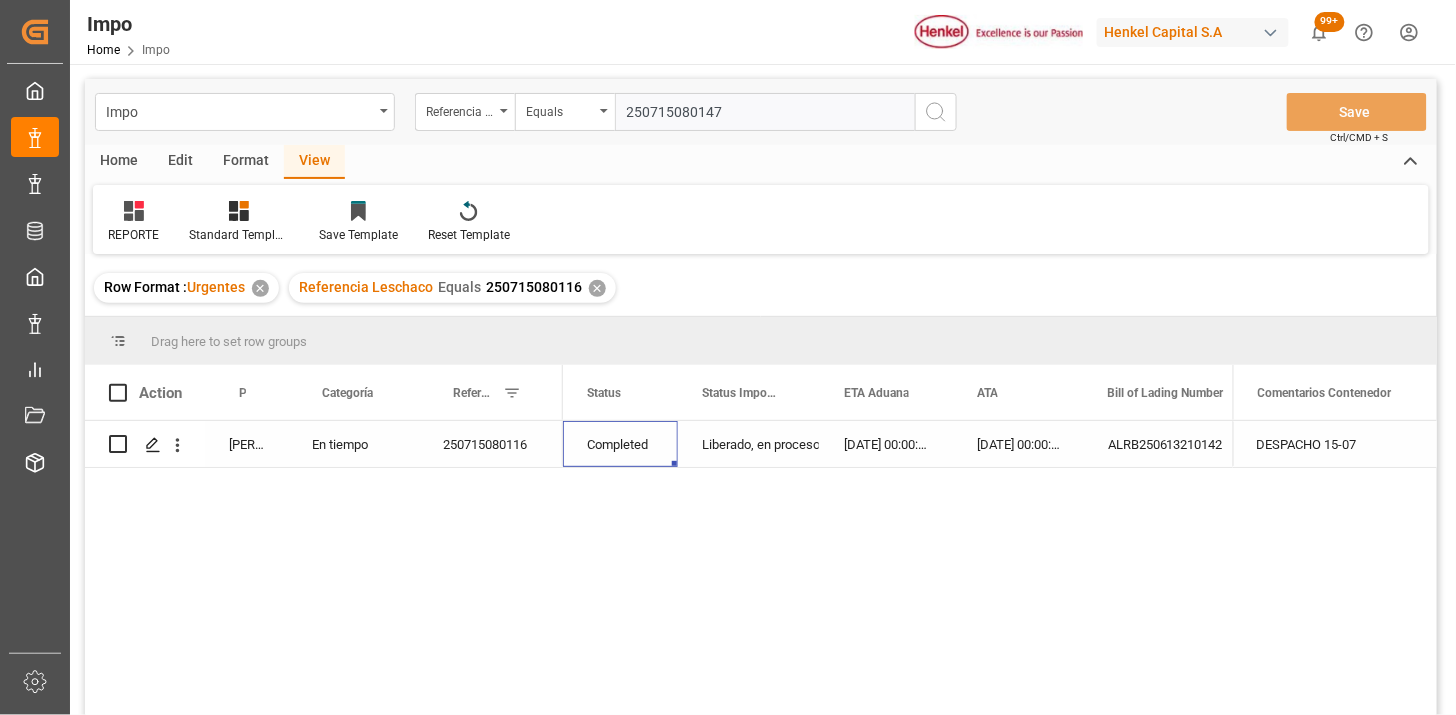 type on "250715080147" 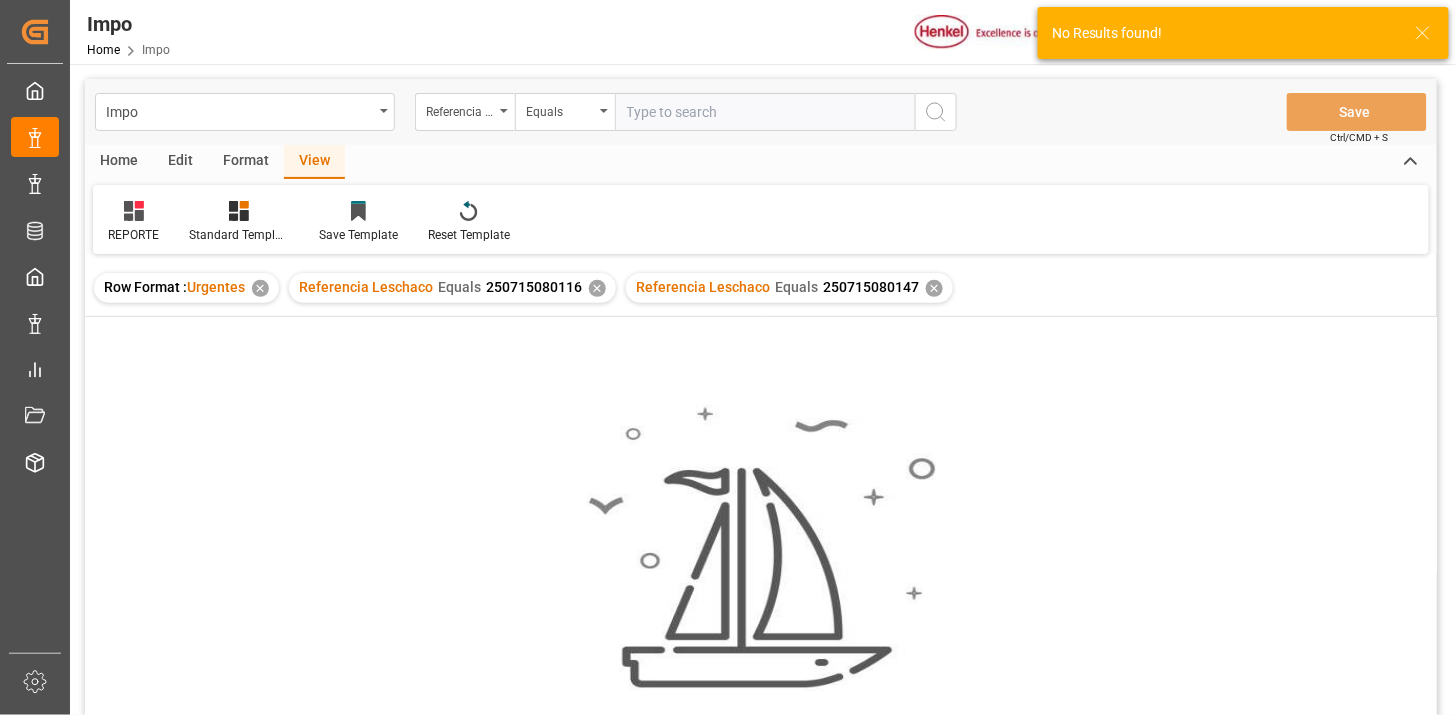 click on "✕" at bounding box center [597, 288] 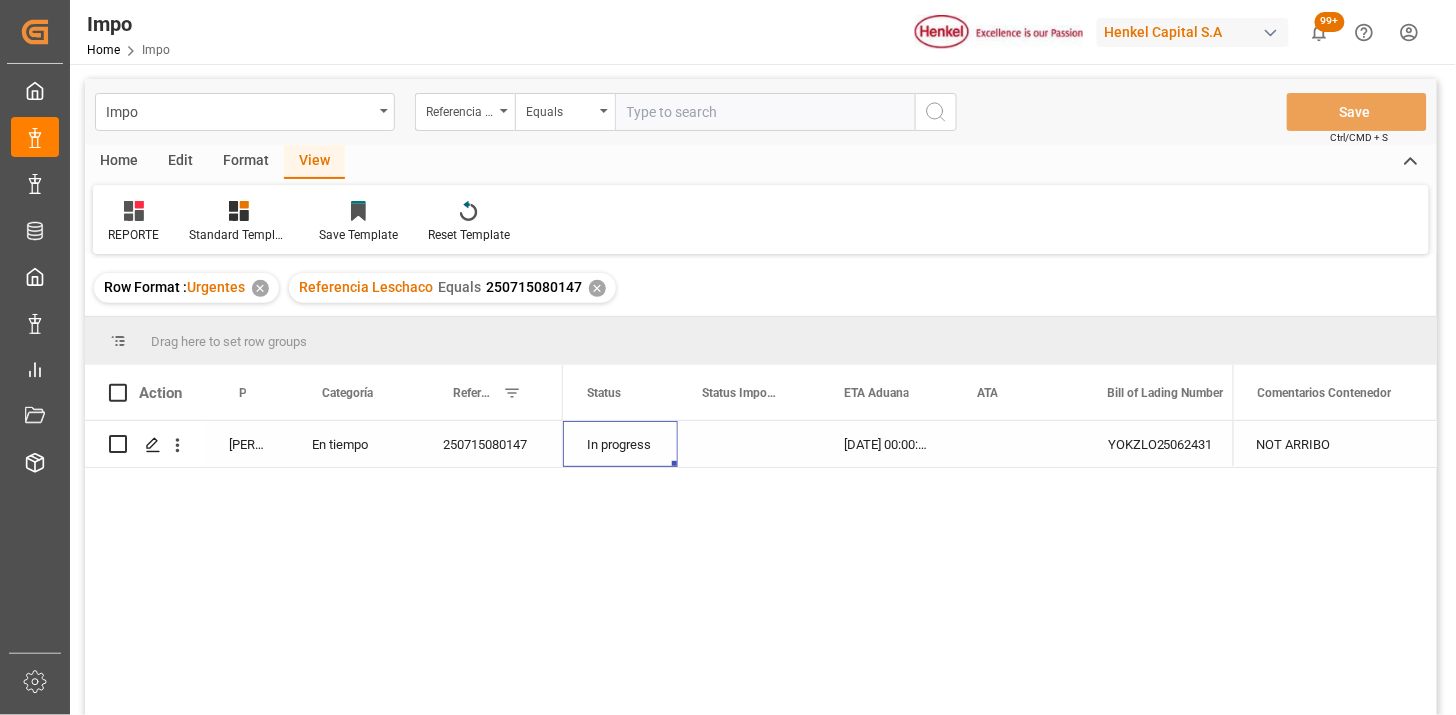 click at bounding box center [765, 112] 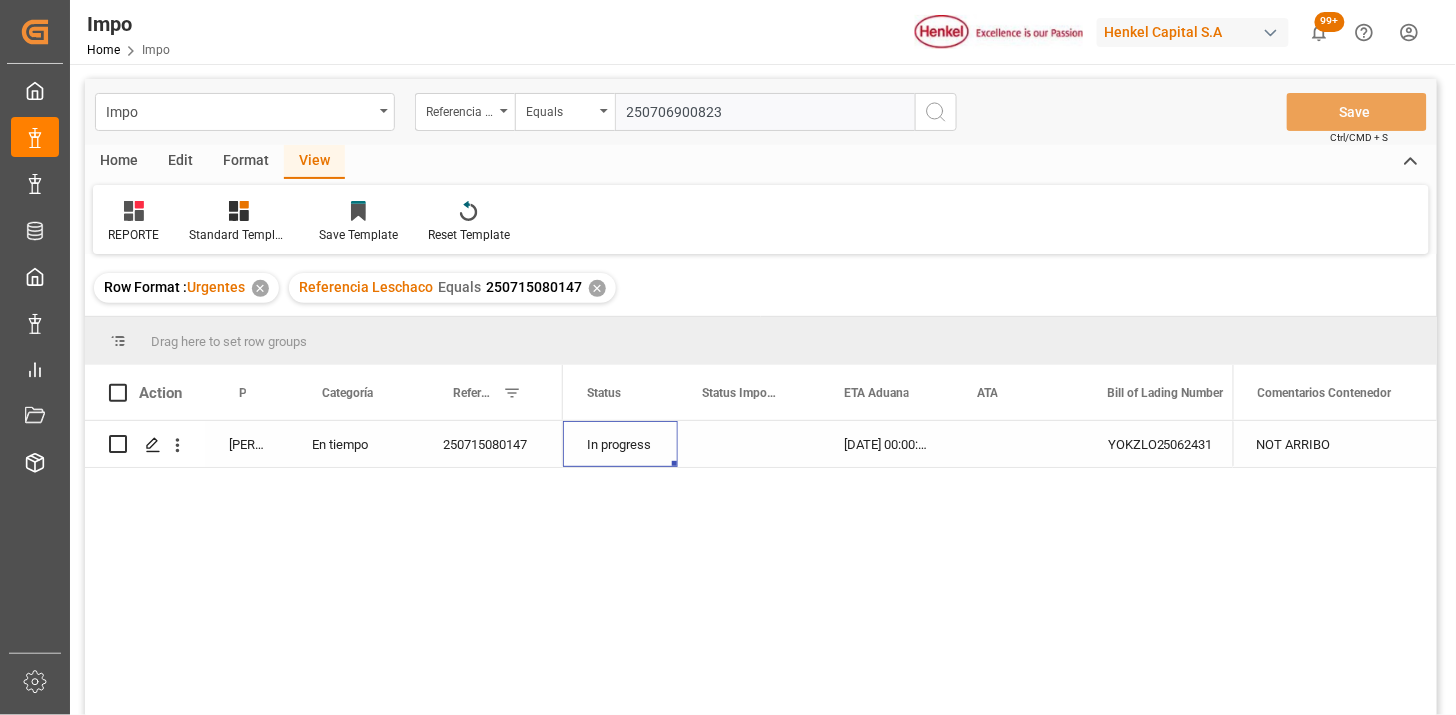 type on "250706900823" 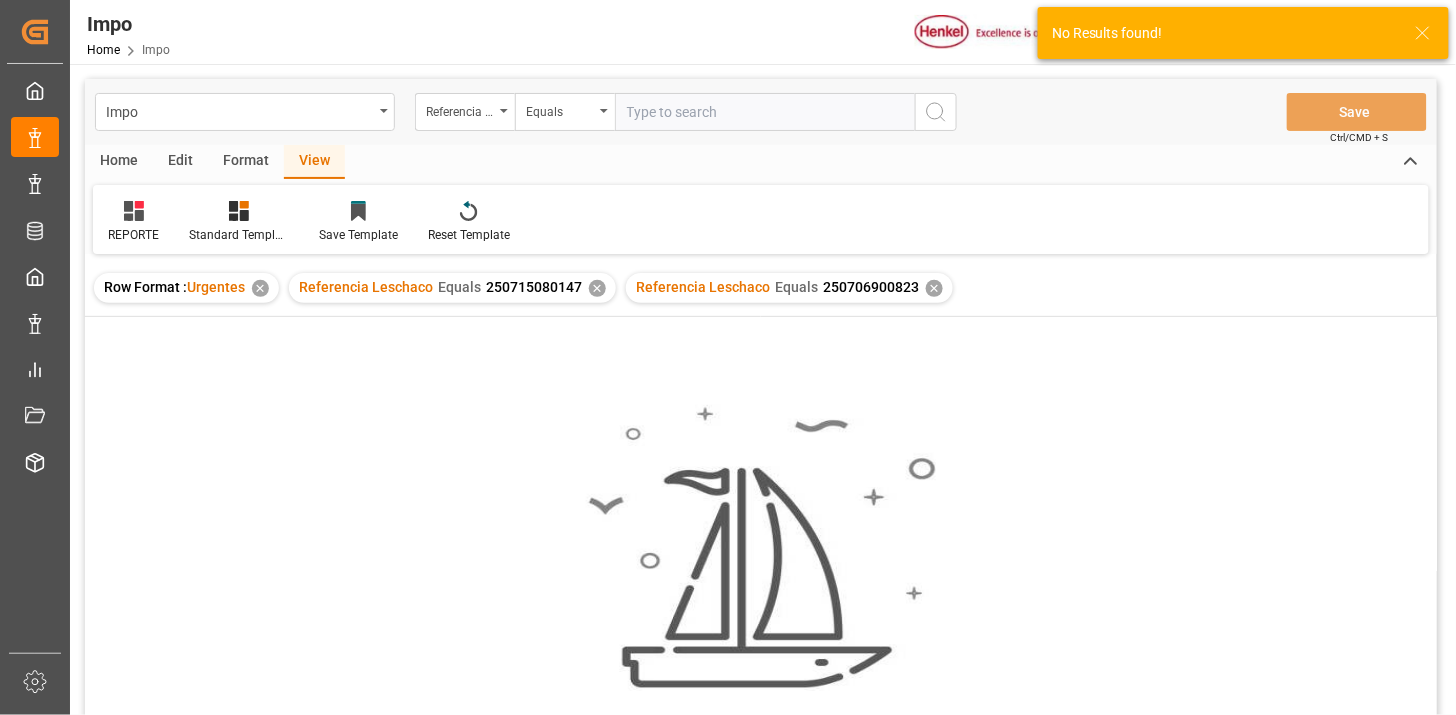 click on "✕" at bounding box center [597, 288] 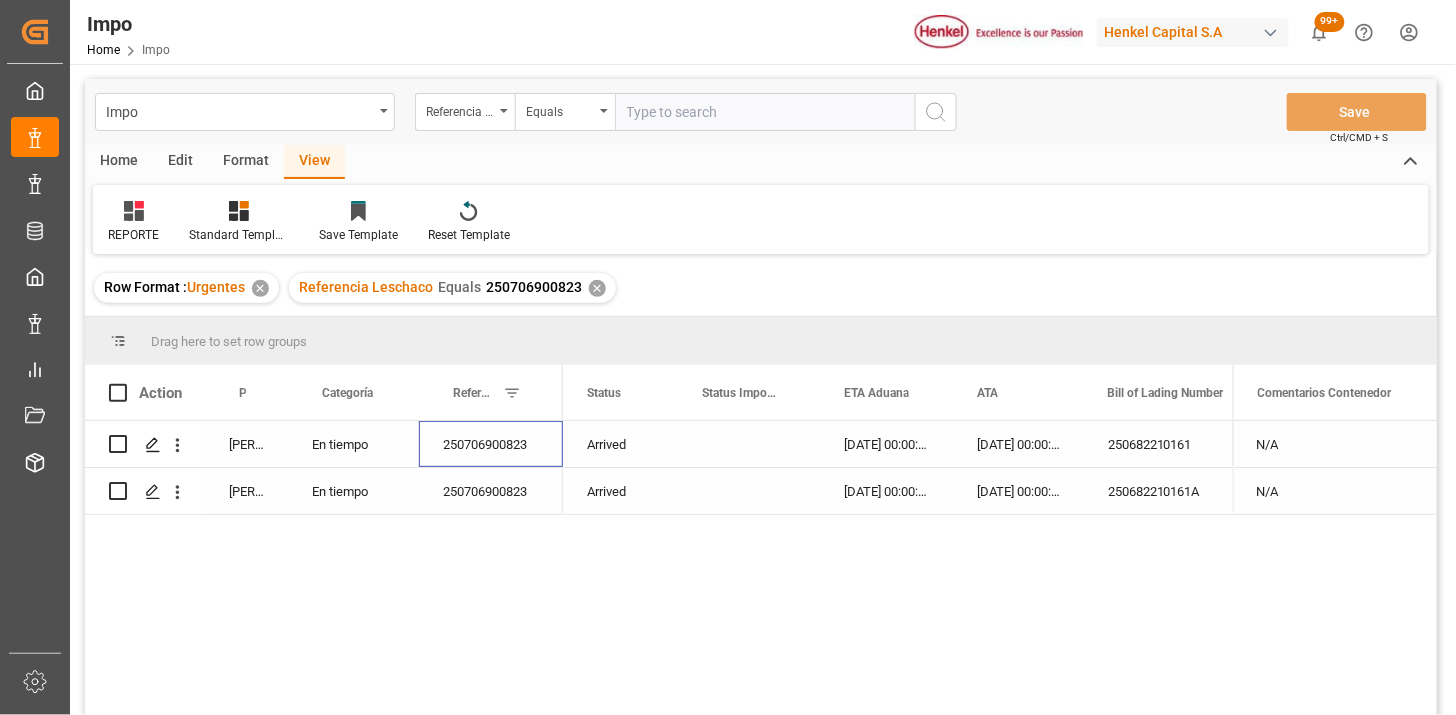 click on "250706900823" at bounding box center (491, 444) 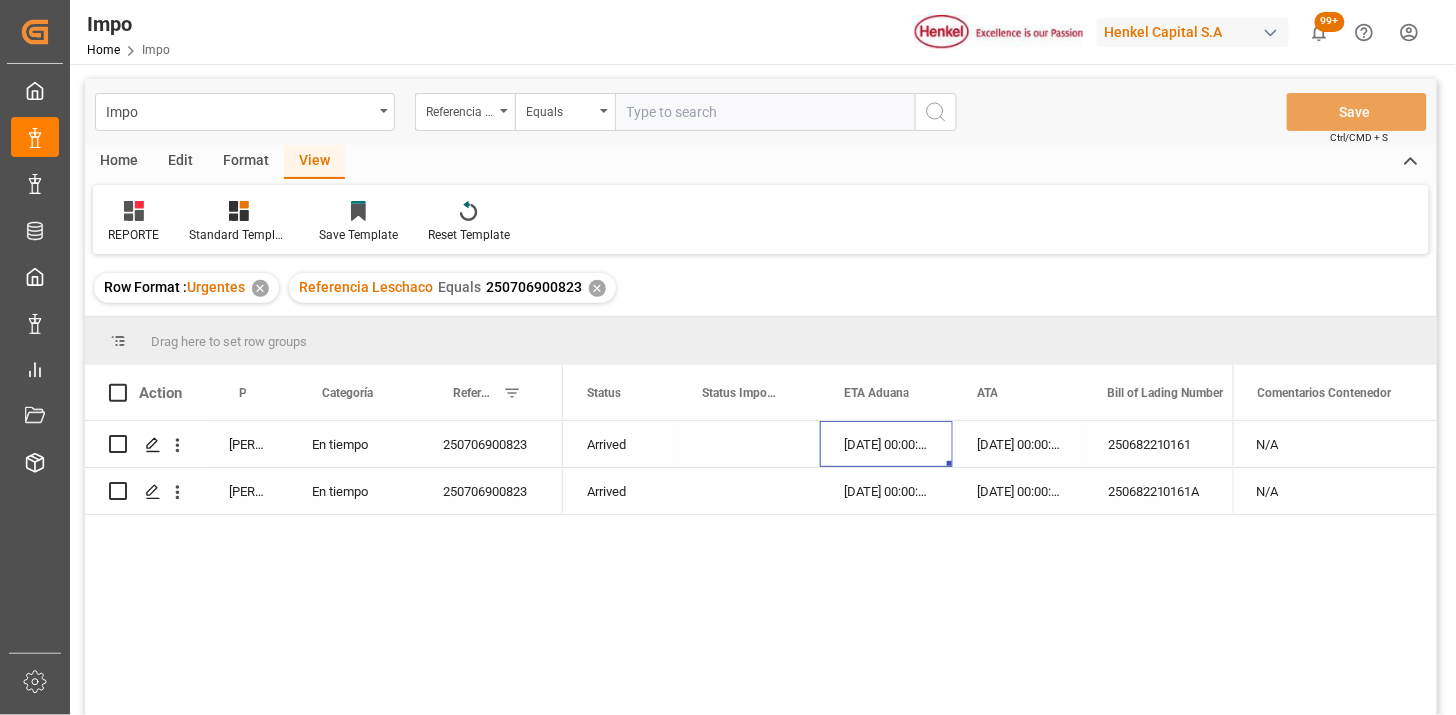 scroll, scrollTop: 0, scrollLeft: 56, axis: horizontal 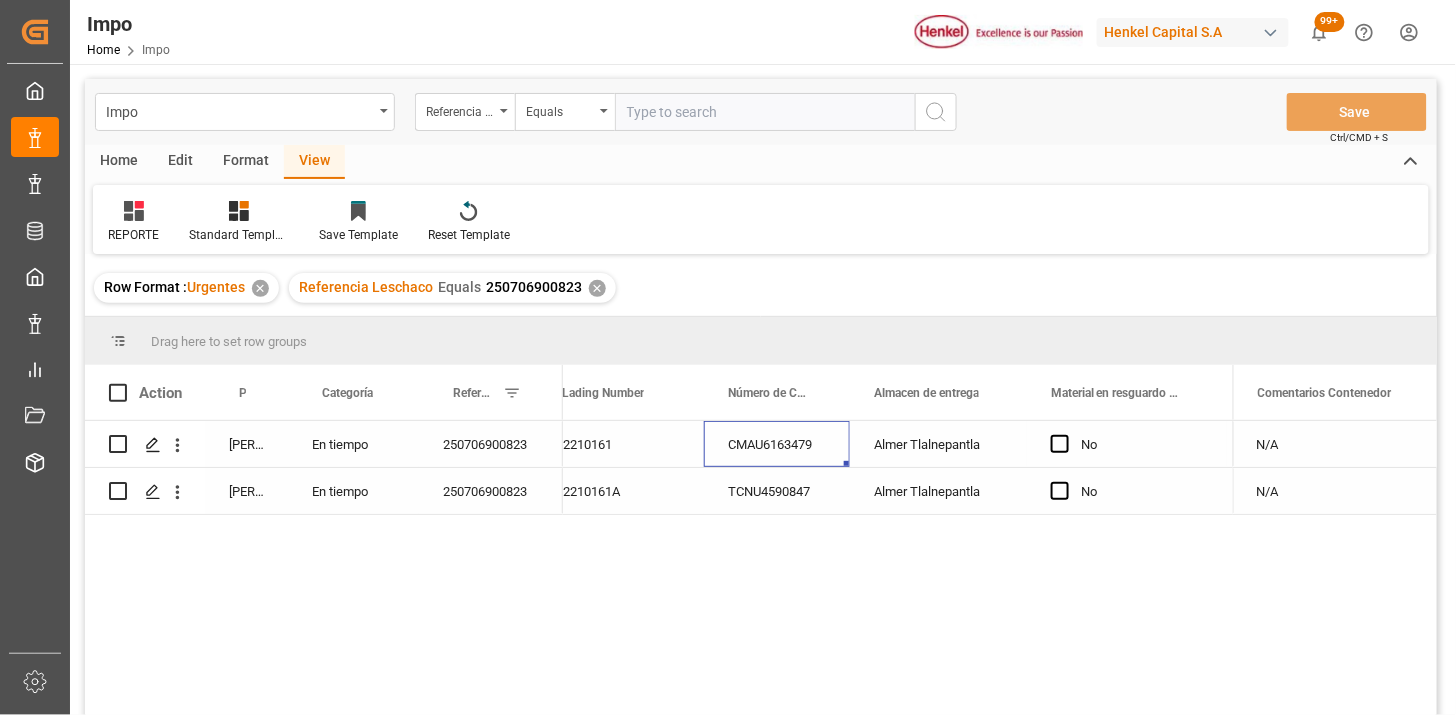 click on "No" at bounding box center [1142, 445] 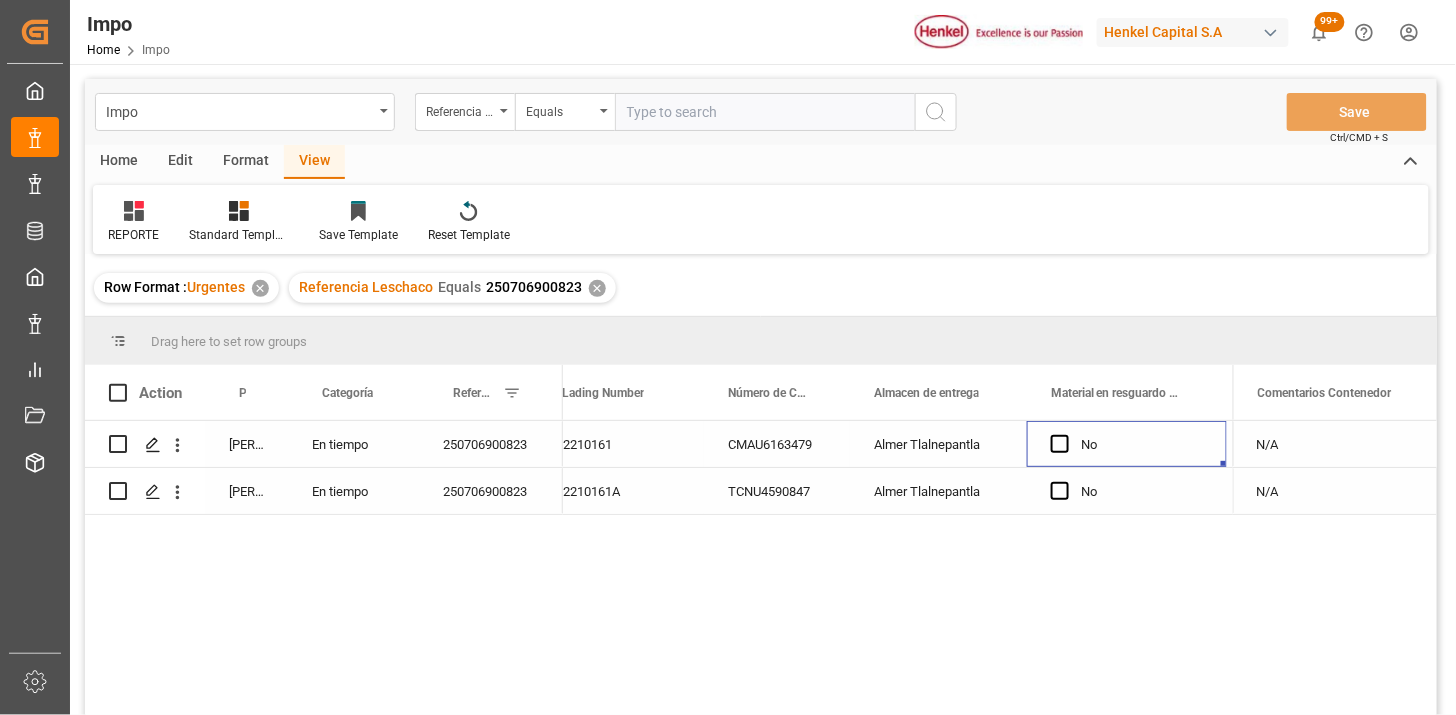 scroll, scrollTop: 0, scrollLeft: 773, axis: horizontal 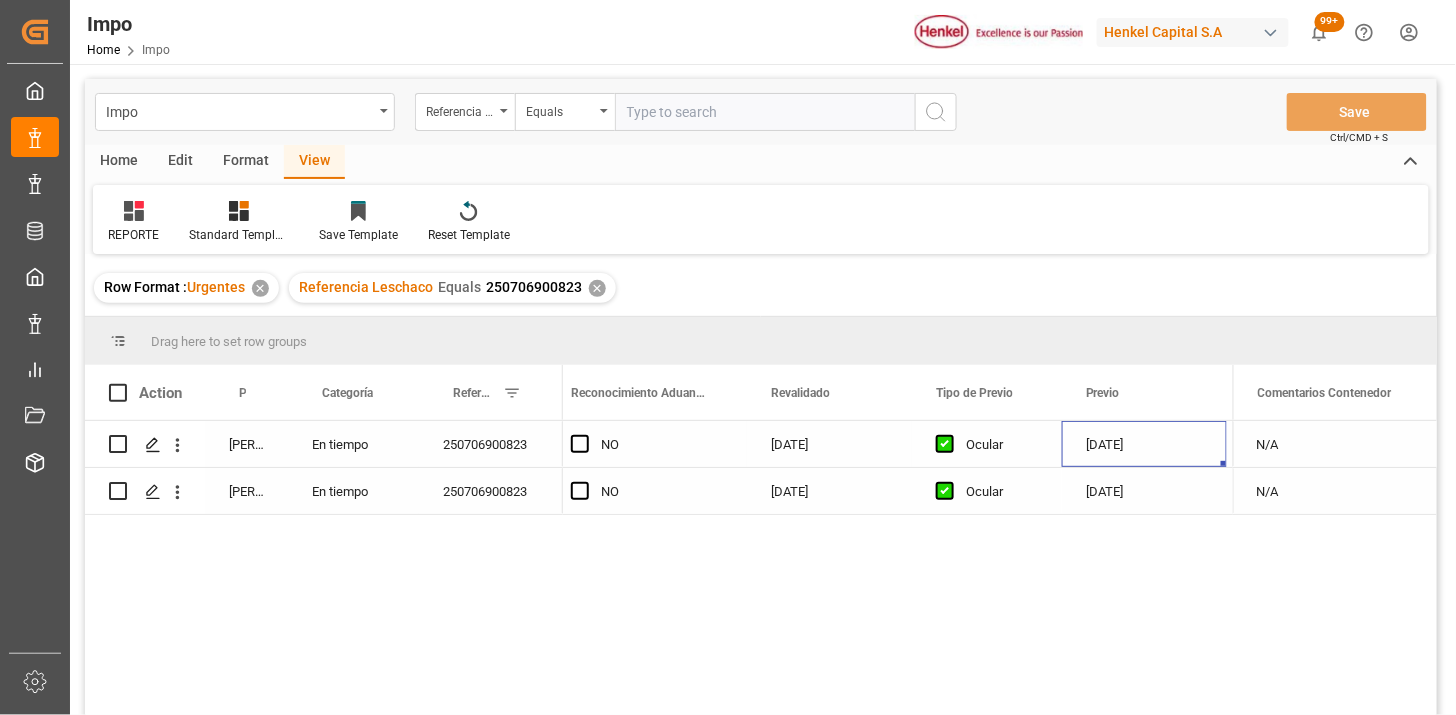 click on "[DATE]" at bounding box center (1144, 444) 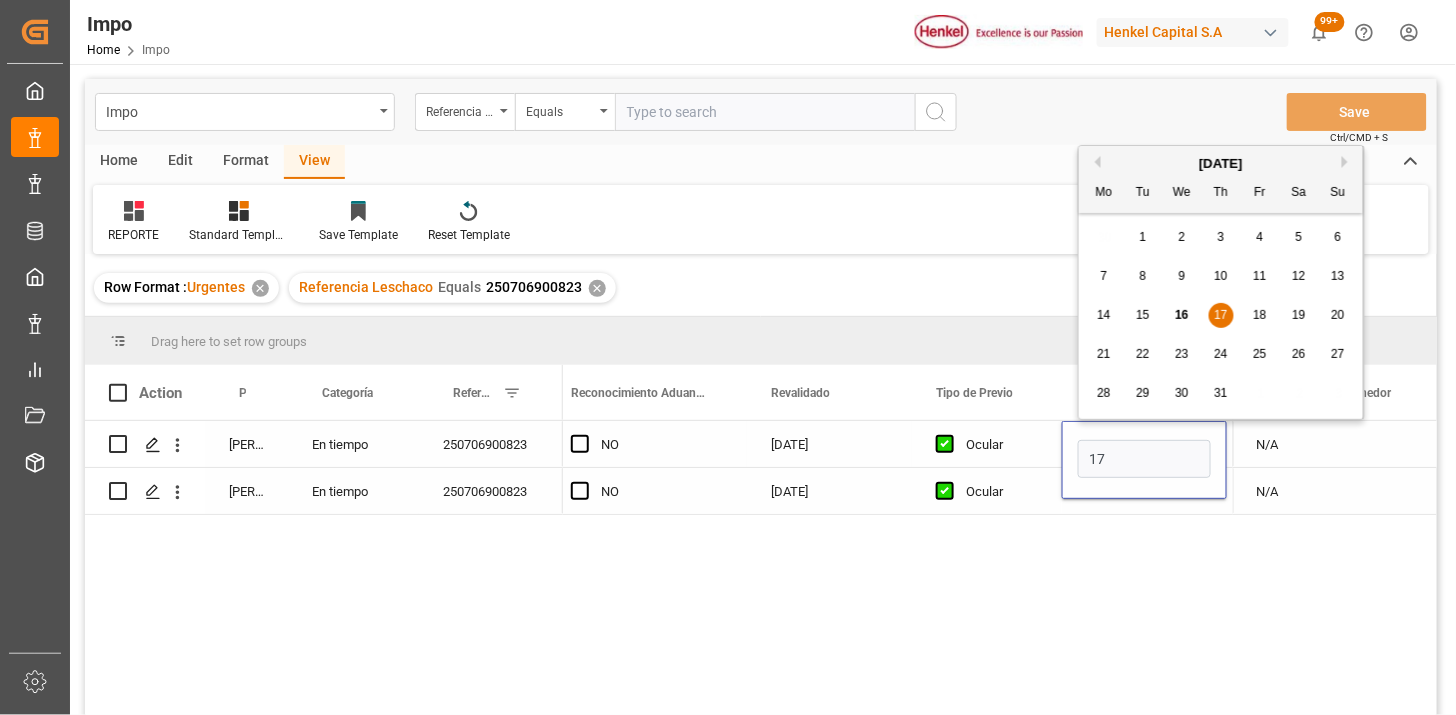 type on "17-07-2025" 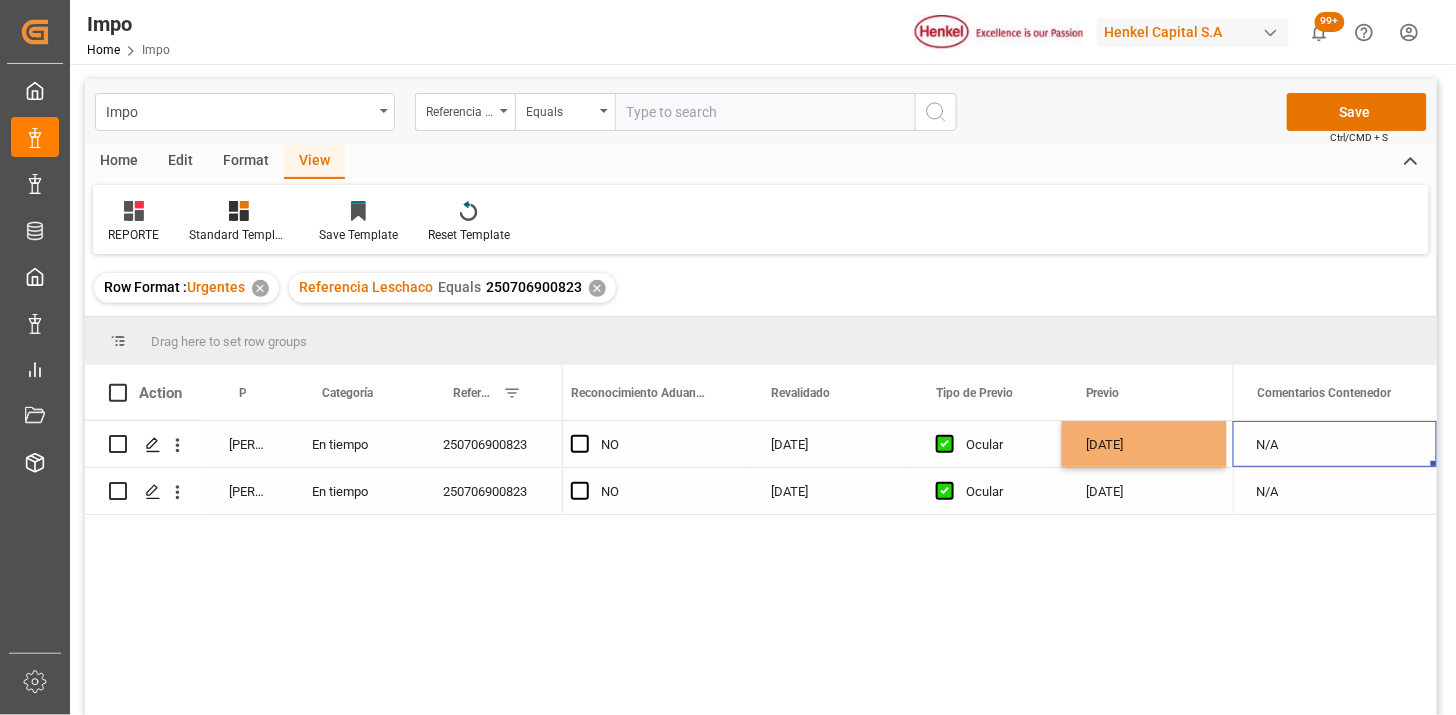 click on "N/A" at bounding box center [1335, 444] 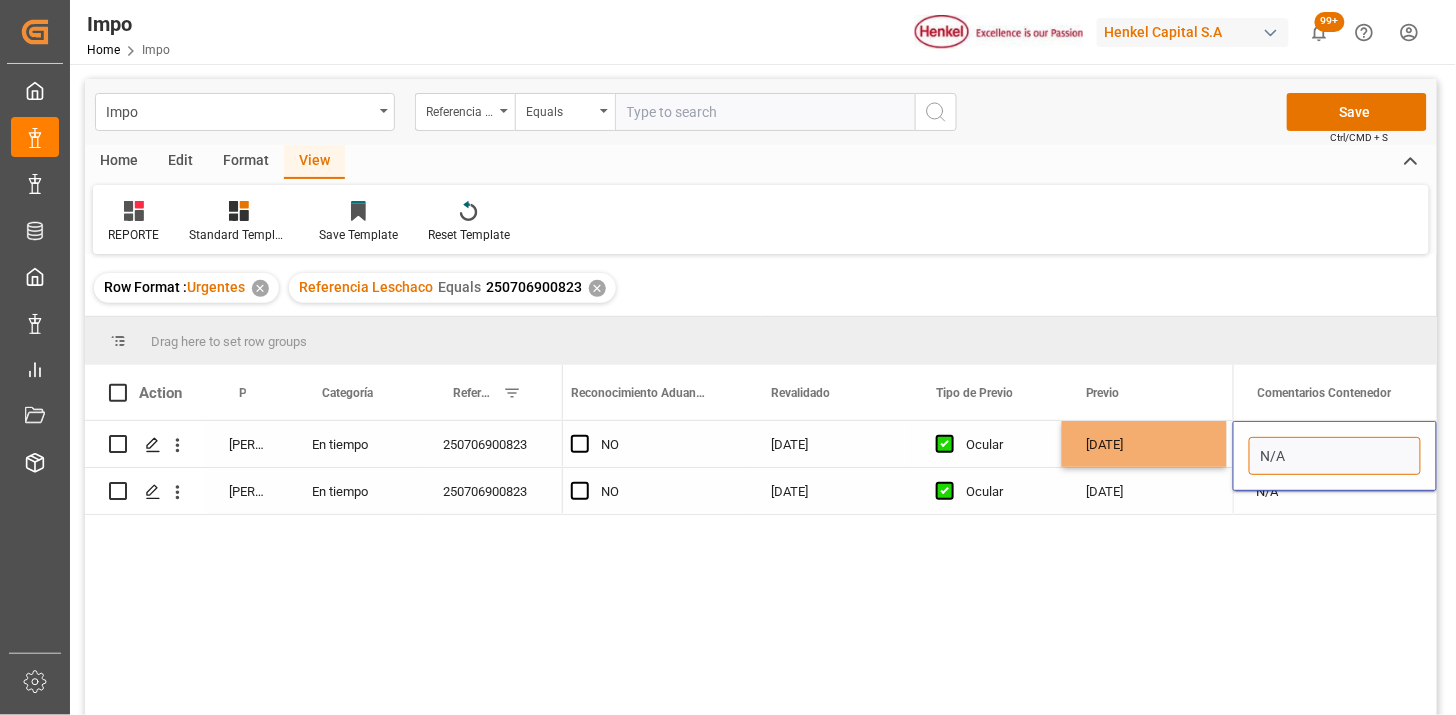 click on "N/A" at bounding box center [1335, 456] 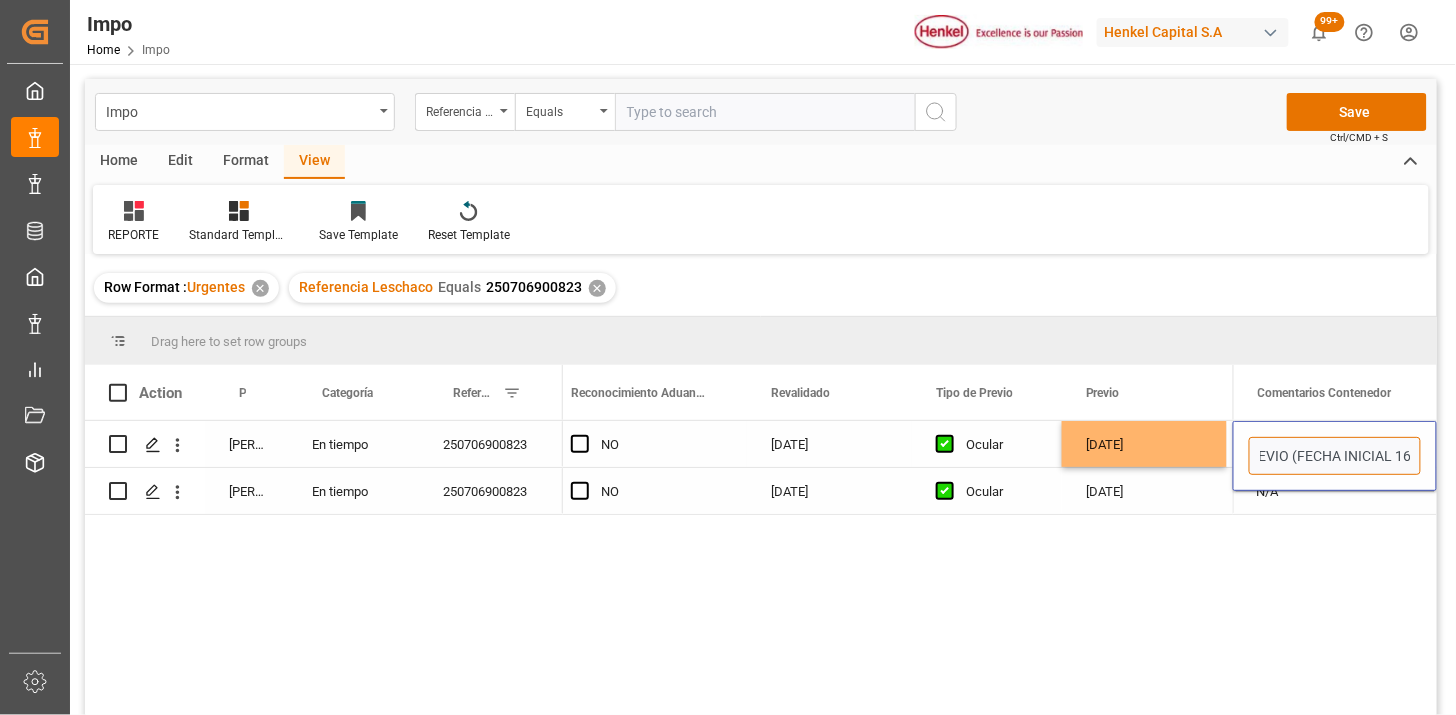 scroll, scrollTop: 0, scrollLeft: 141, axis: horizontal 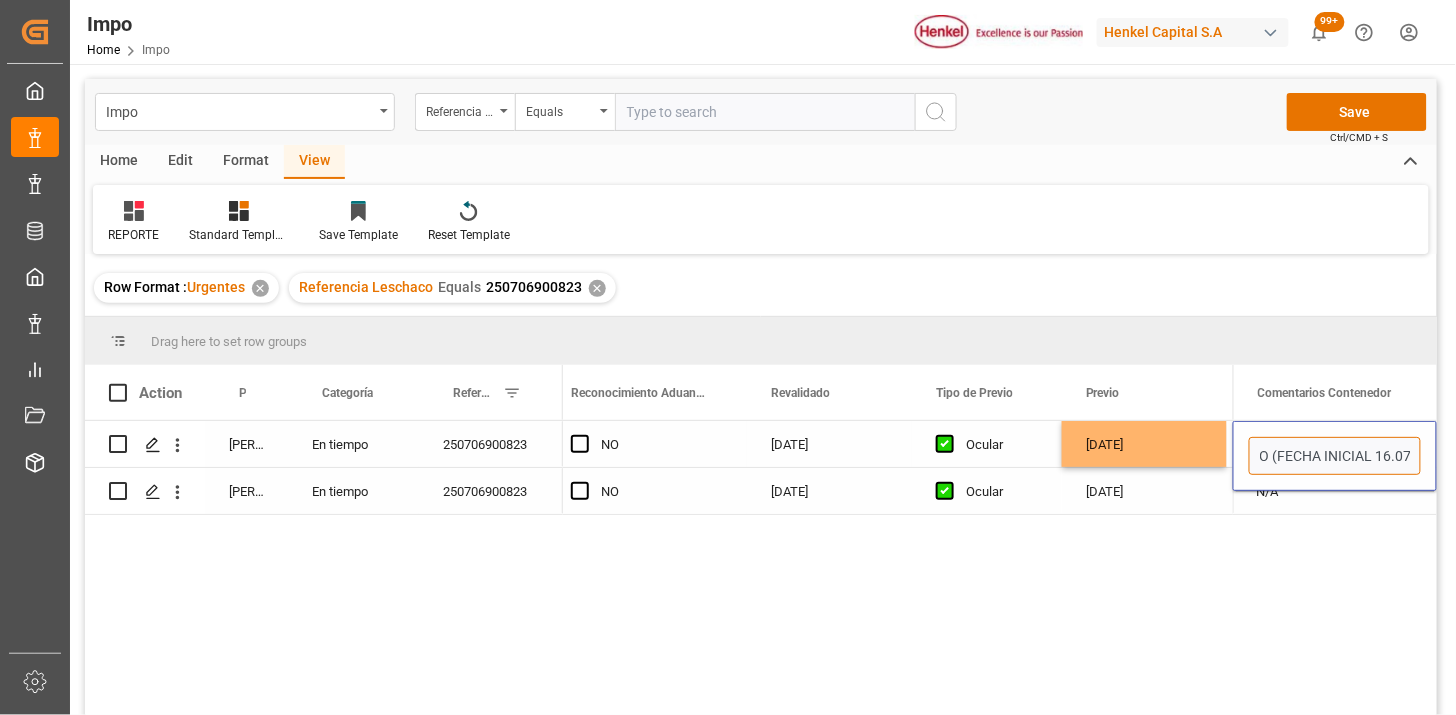 type on "SE REPROGRAMA PREVIO (FECHA INICIAL 16.07)" 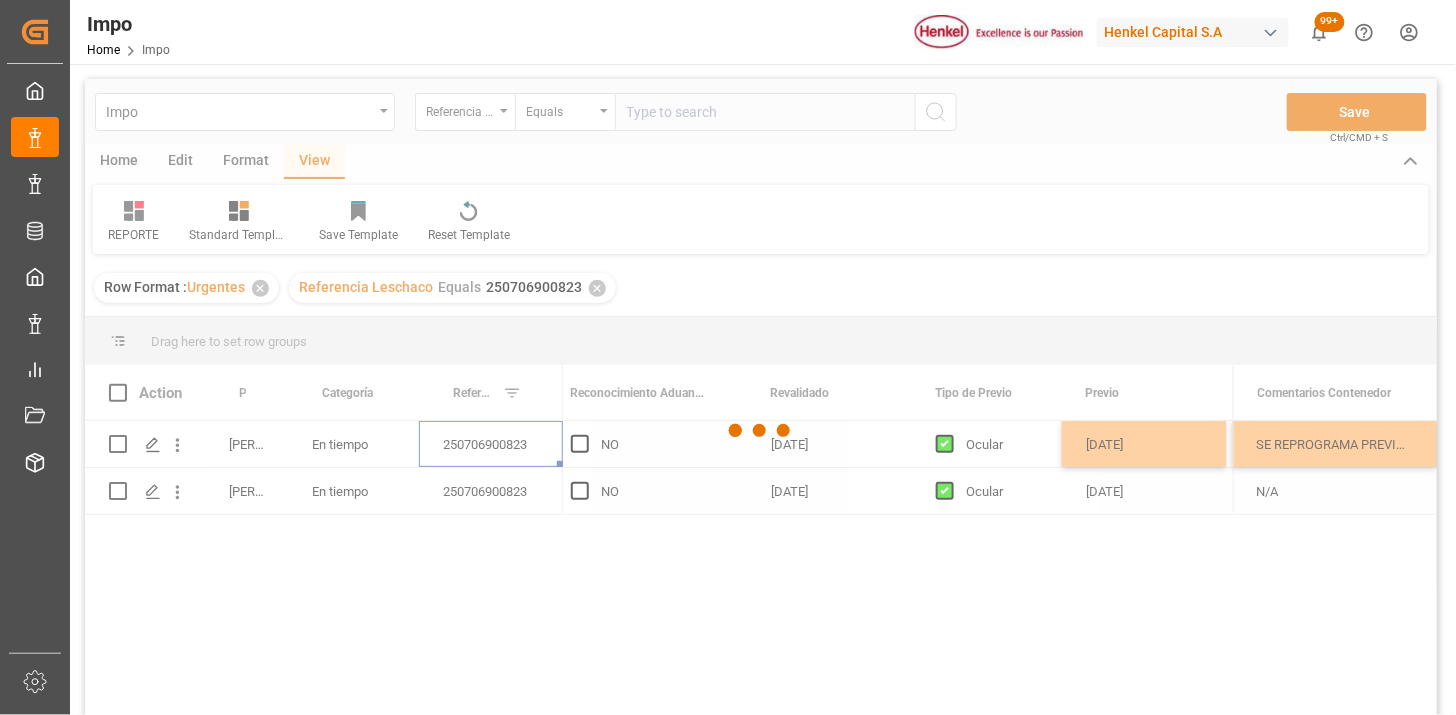 scroll, scrollTop: 0, scrollLeft: 0, axis: both 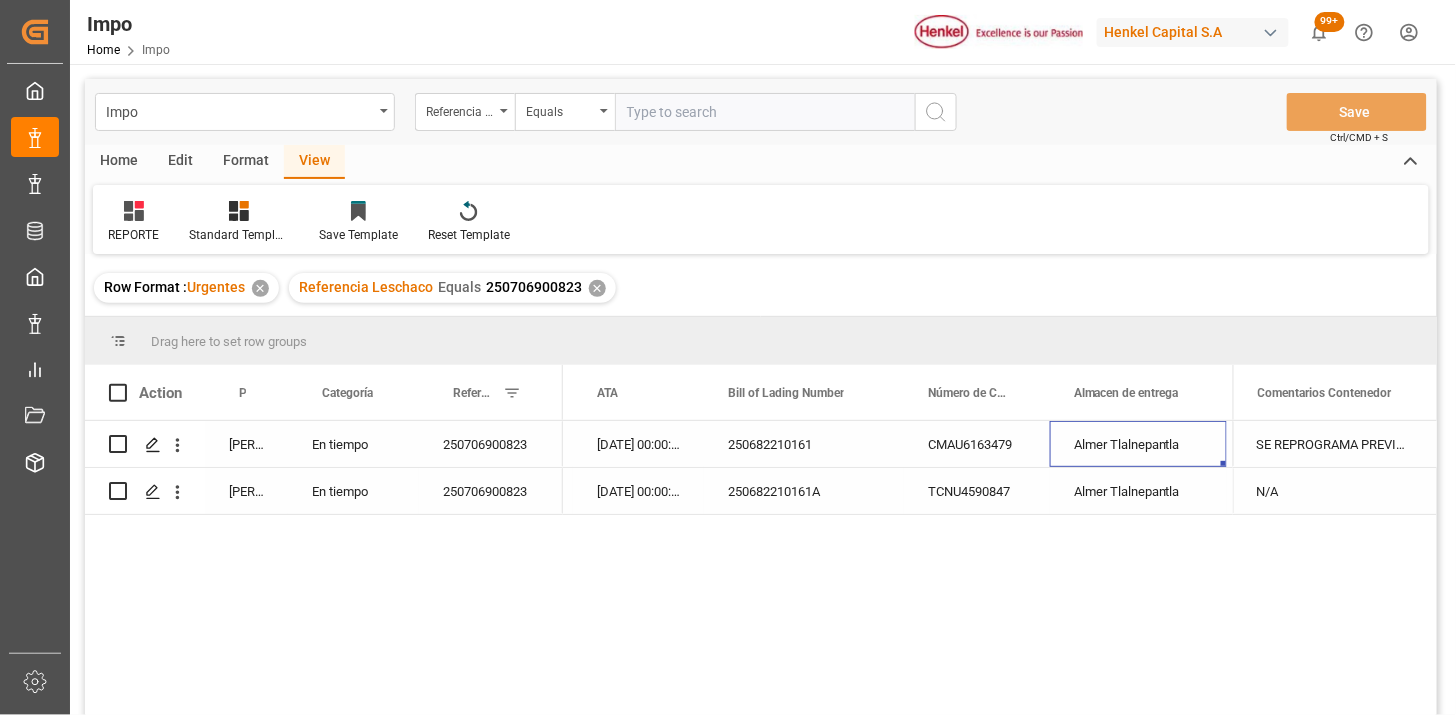 click 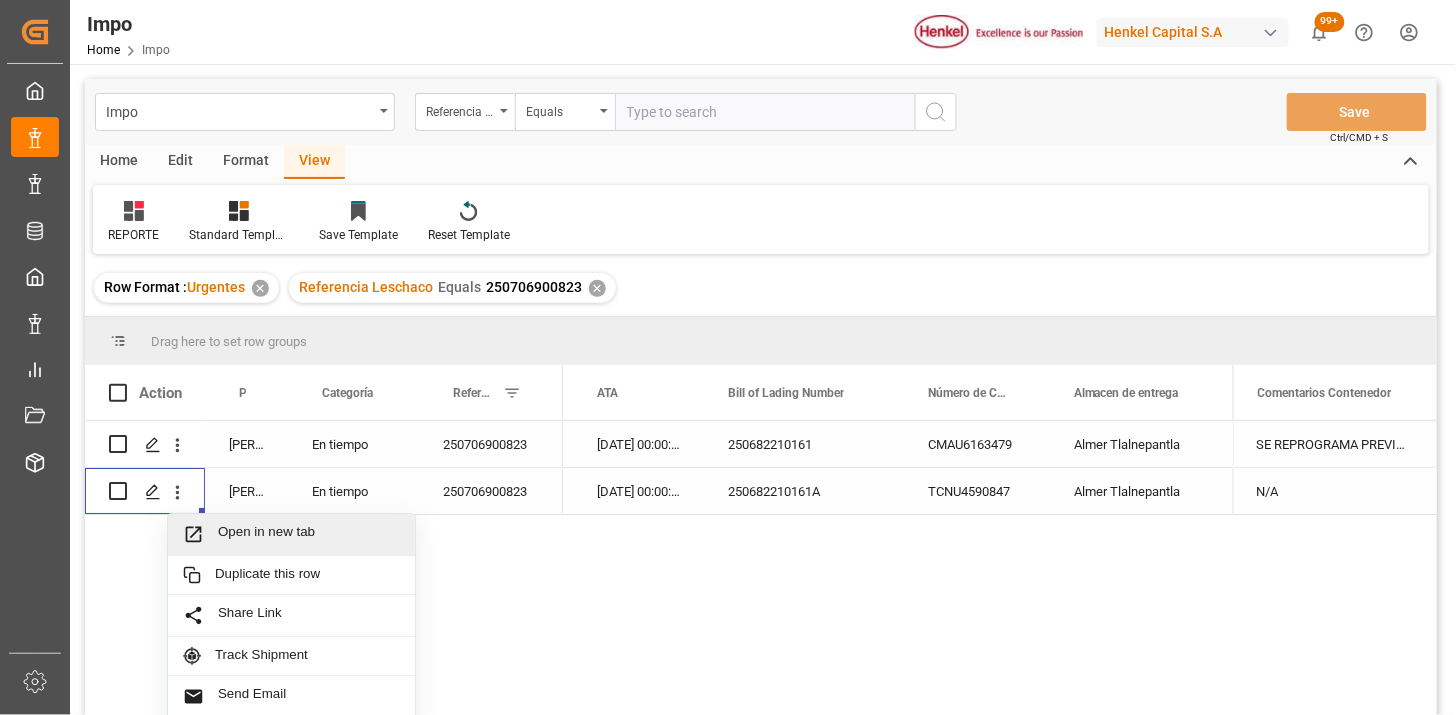 click on "Open in new tab" at bounding box center [309, 534] 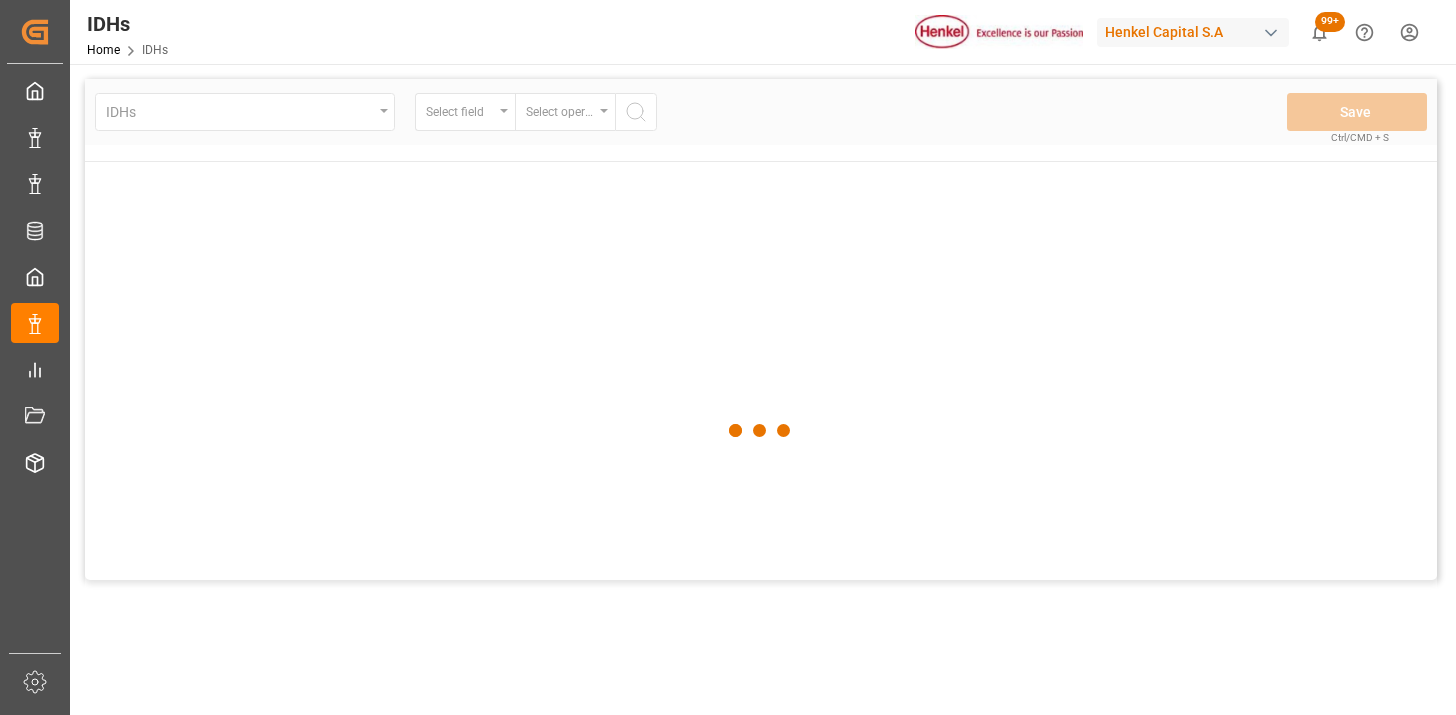 scroll, scrollTop: 0, scrollLeft: 0, axis: both 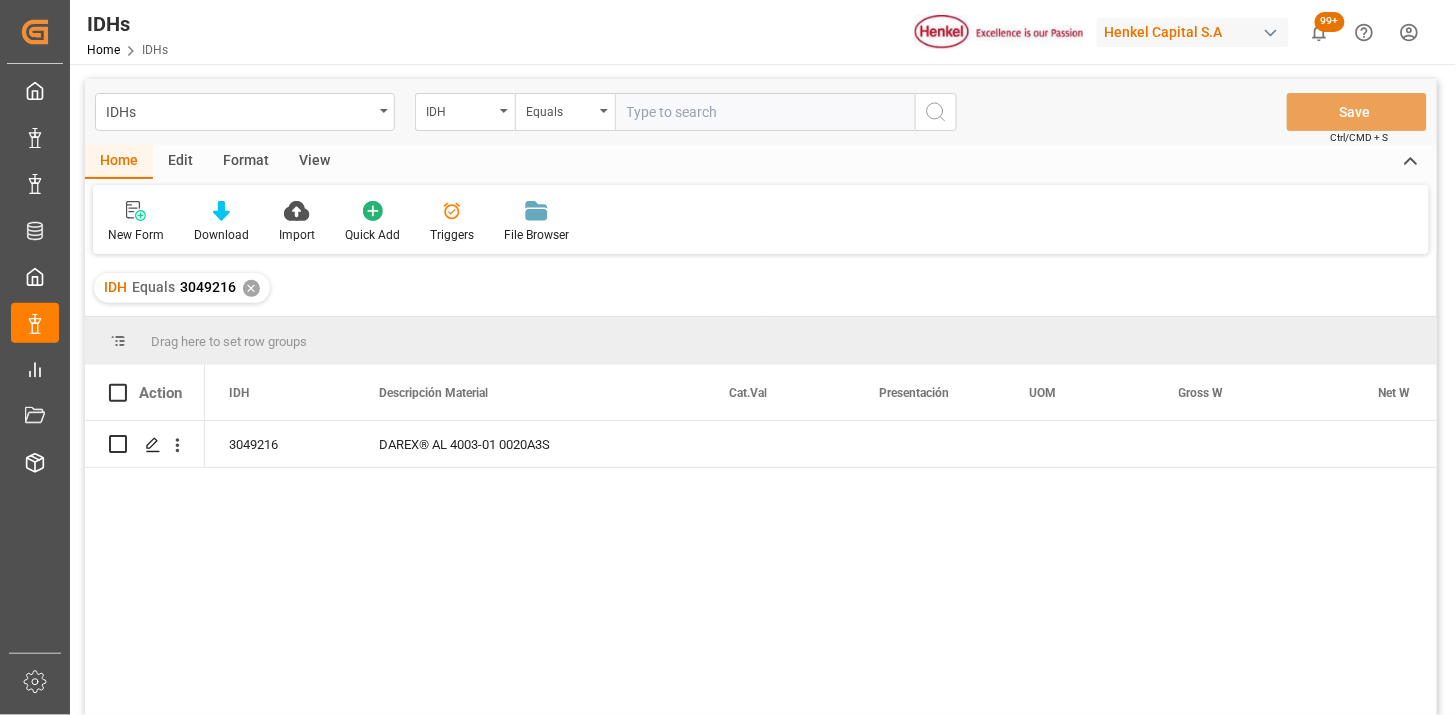 click at bounding box center [765, 112] 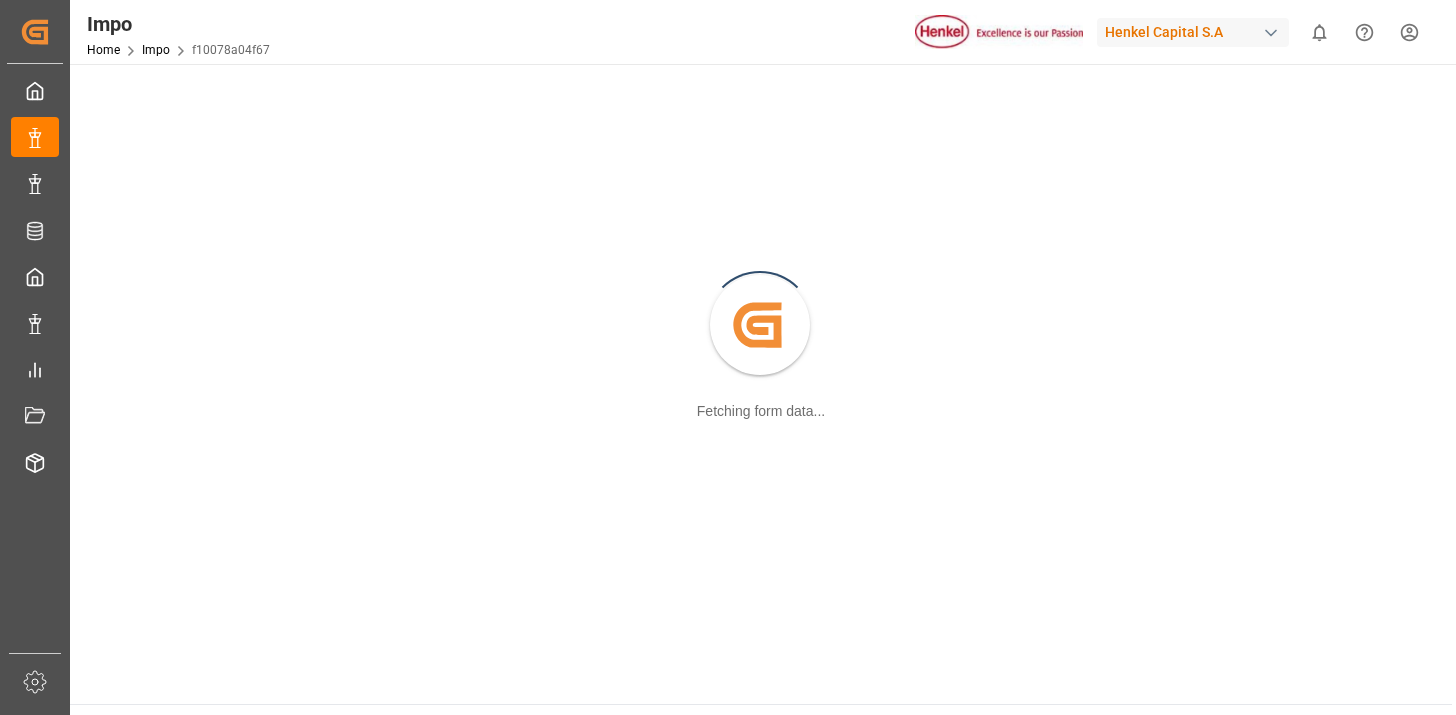 scroll, scrollTop: 0, scrollLeft: 0, axis: both 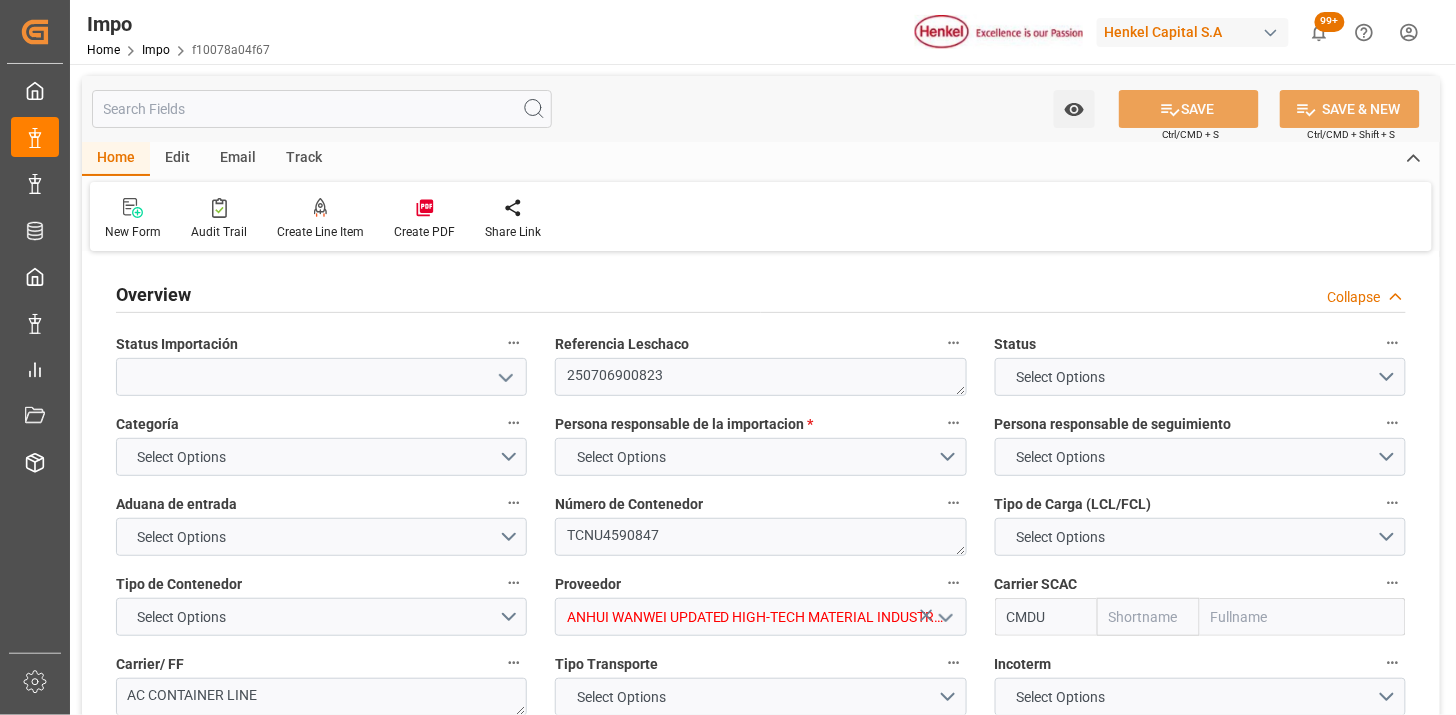 type on "CMACGM" 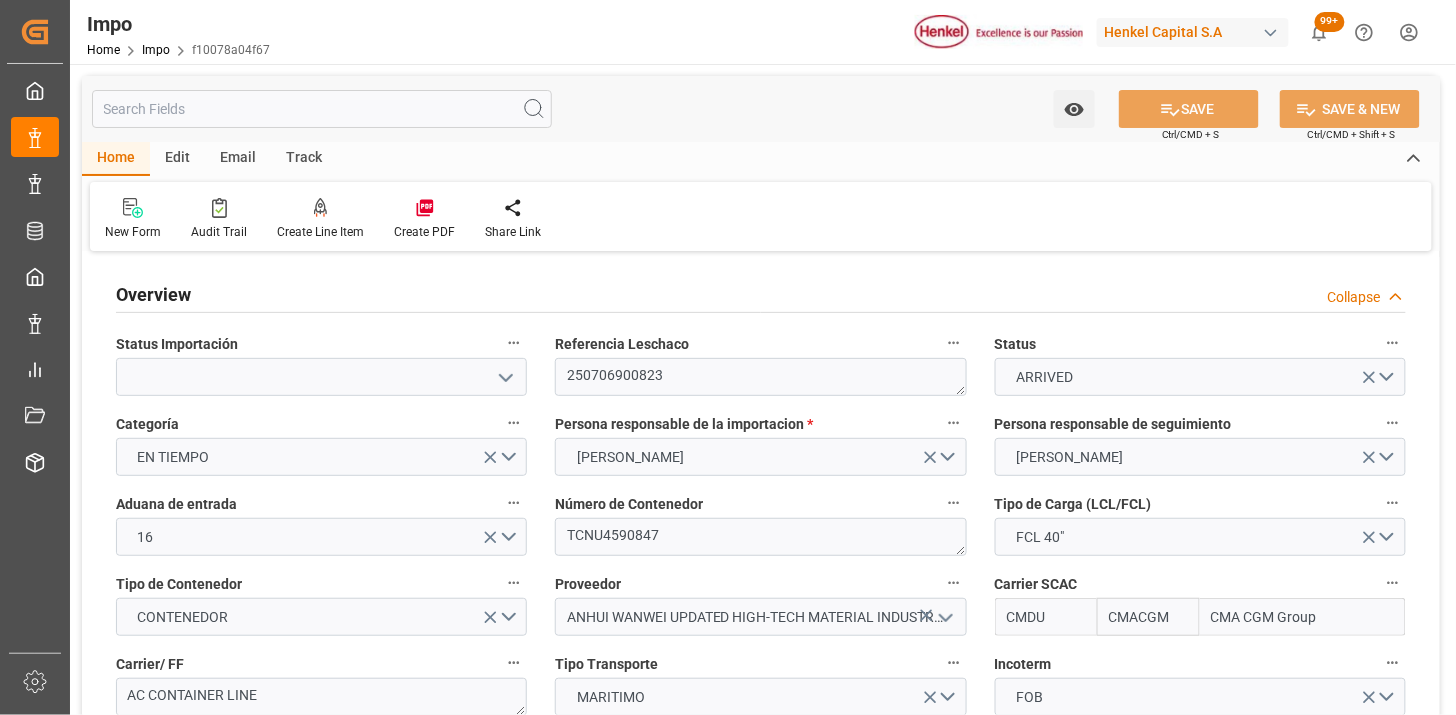 type on "[DATE]" 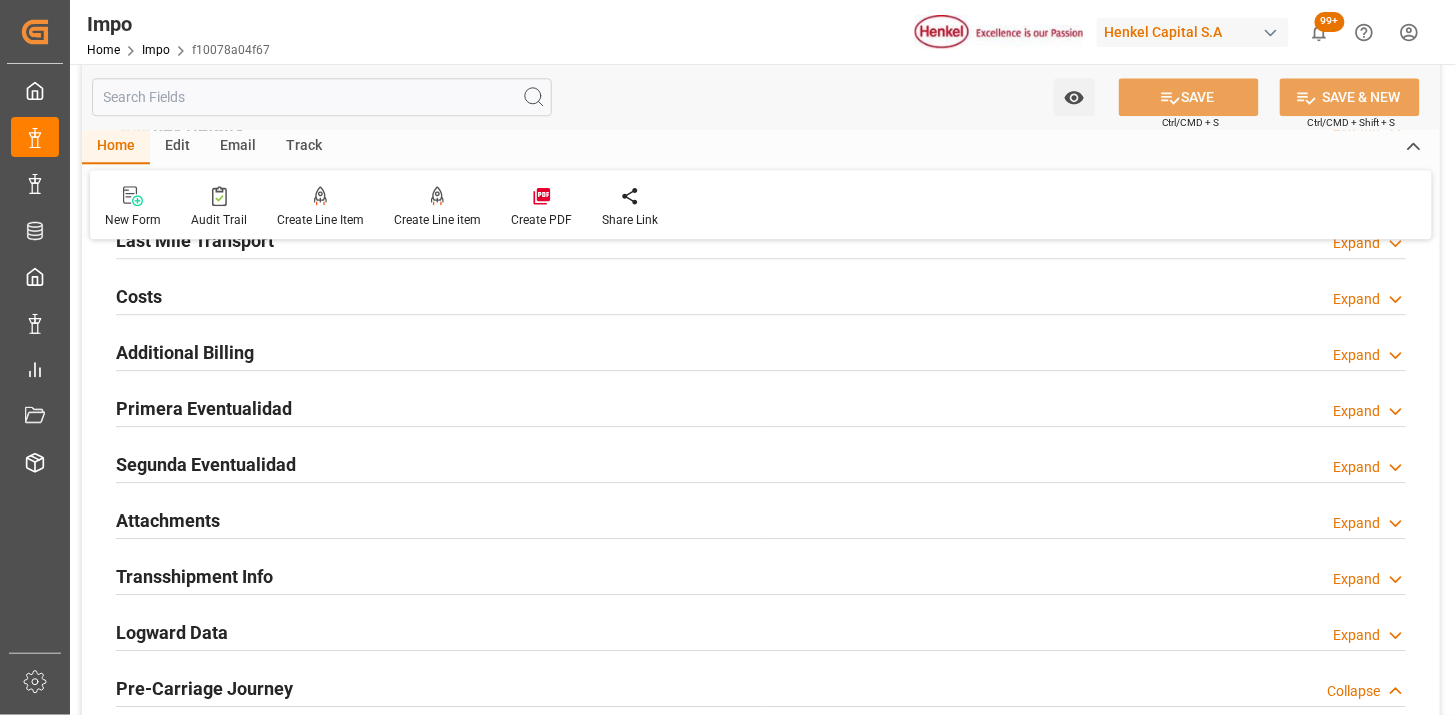 scroll, scrollTop: 1555, scrollLeft: 0, axis: vertical 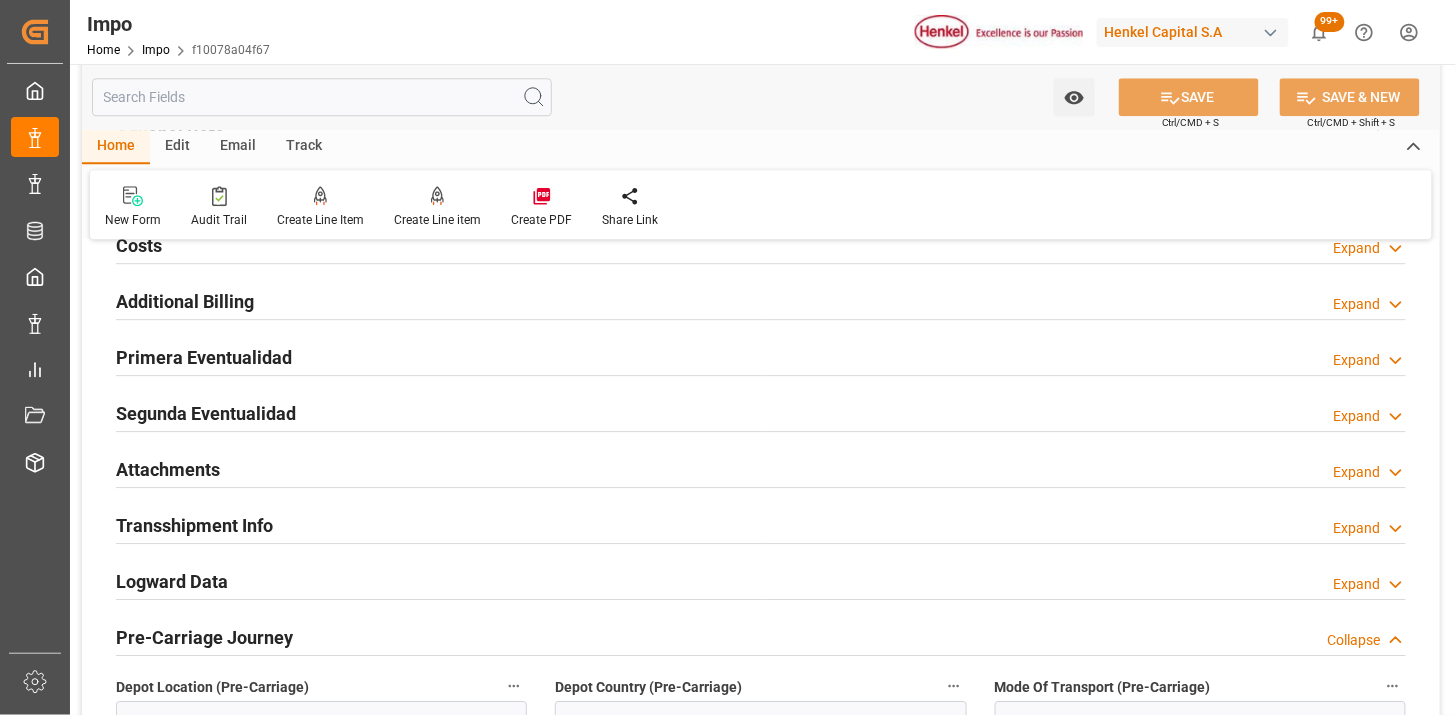 click on "Primera Eventualidad Expand" at bounding box center [761, 356] 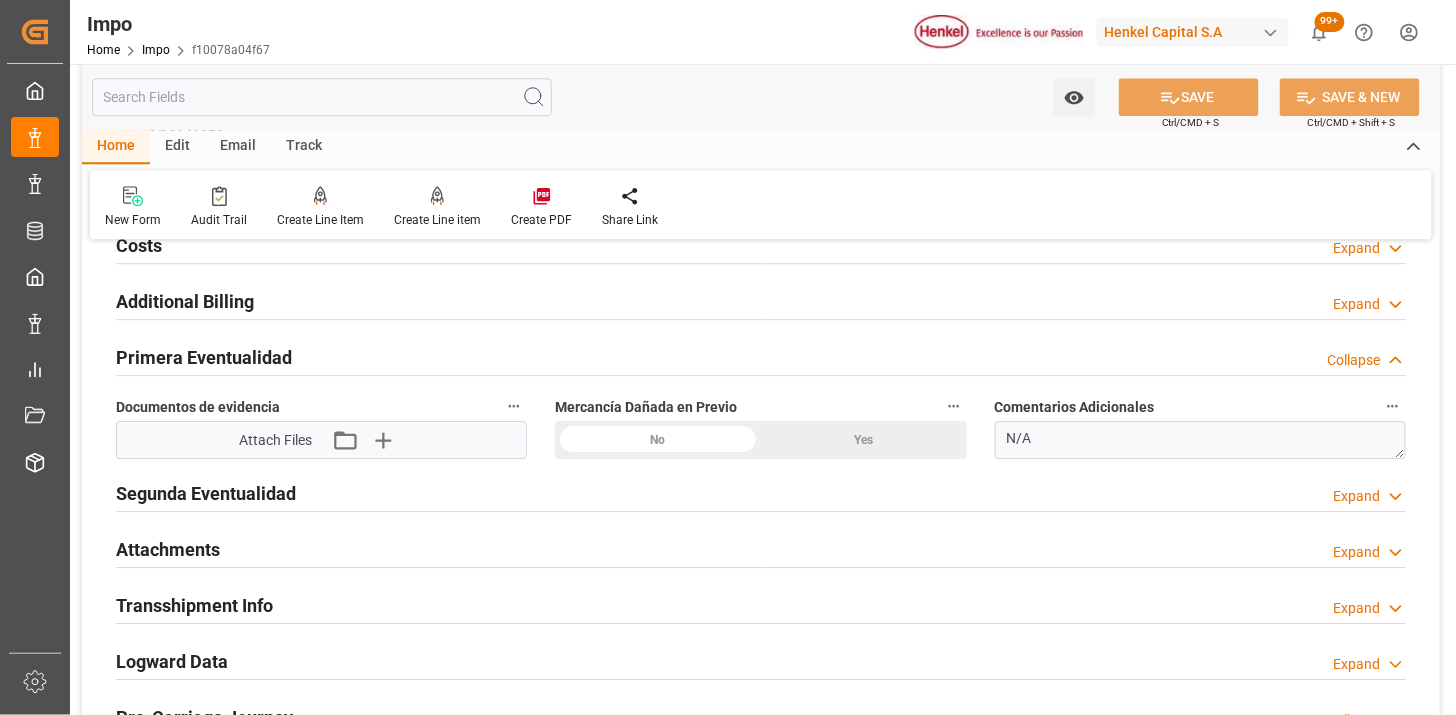 click on "No" at bounding box center (1098, -778) 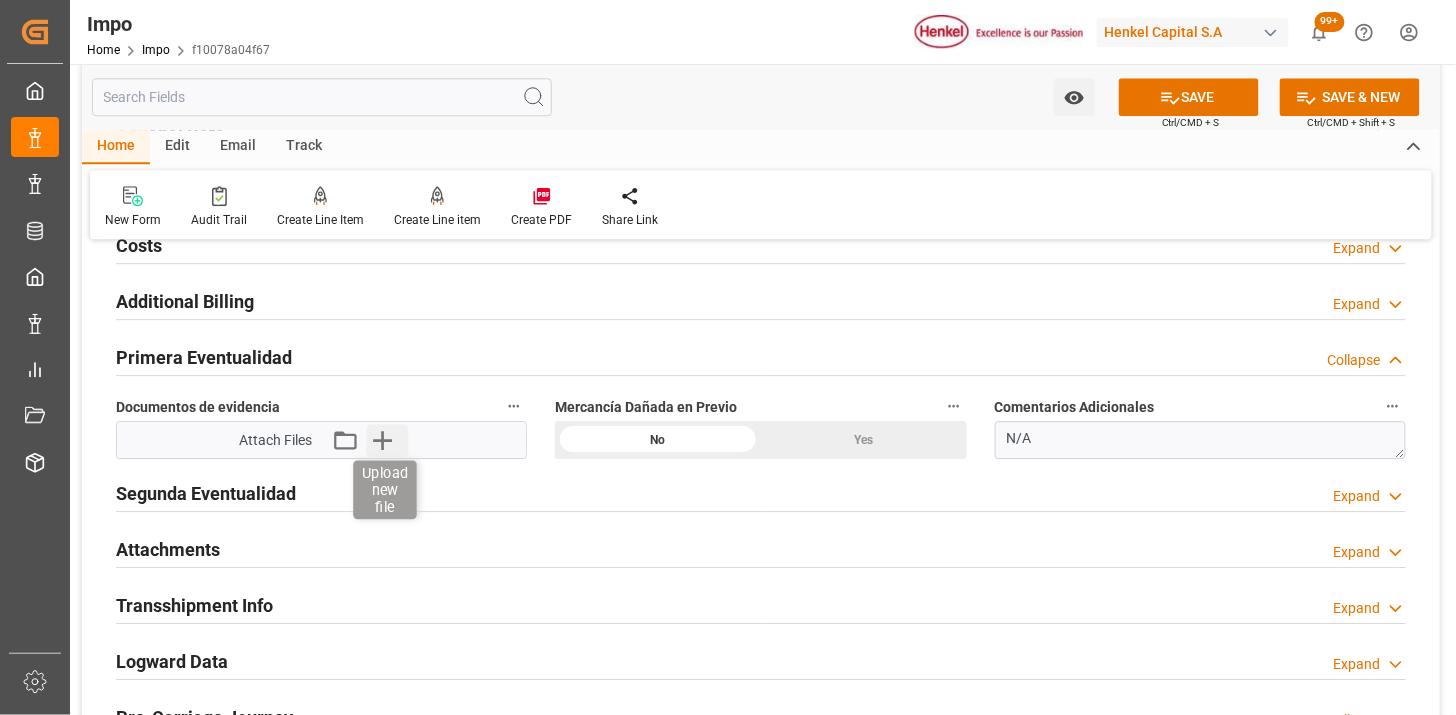 click 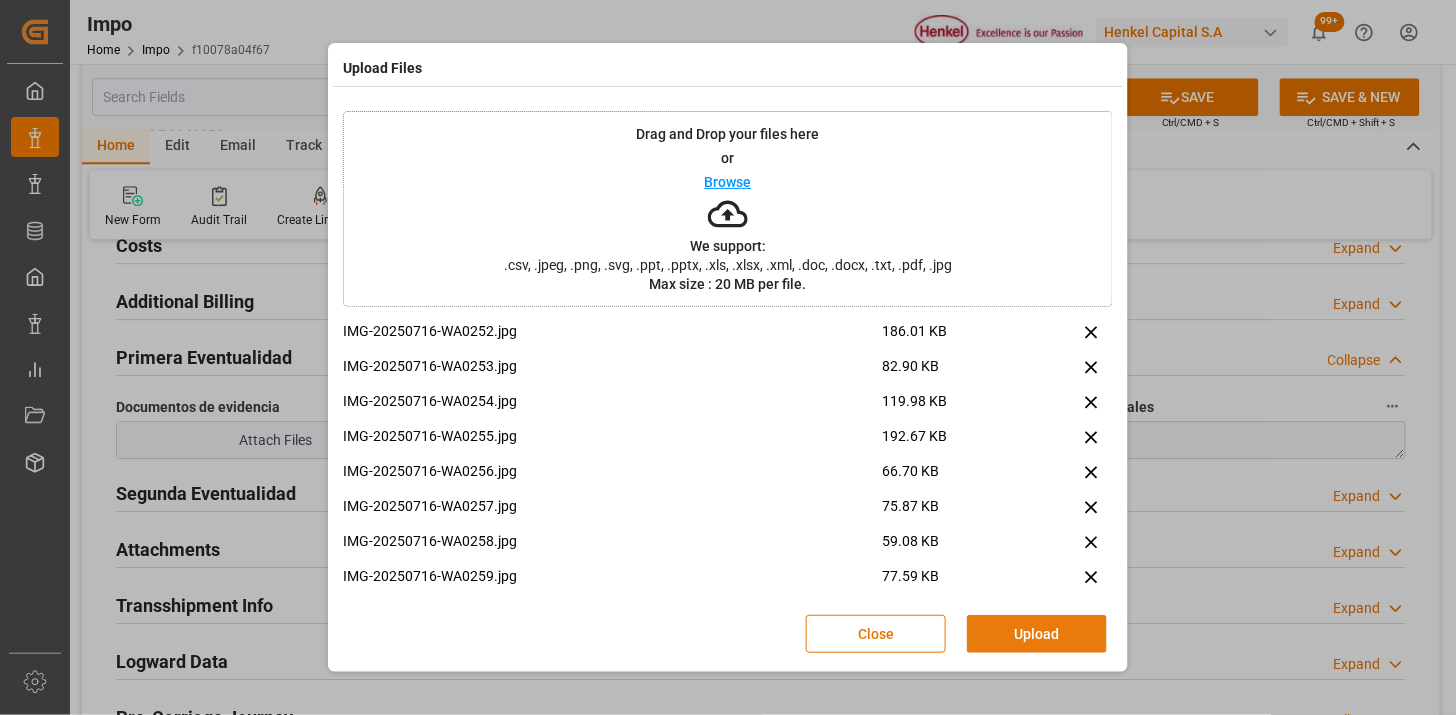 click on "Upload" at bounding box center (1037, 634) 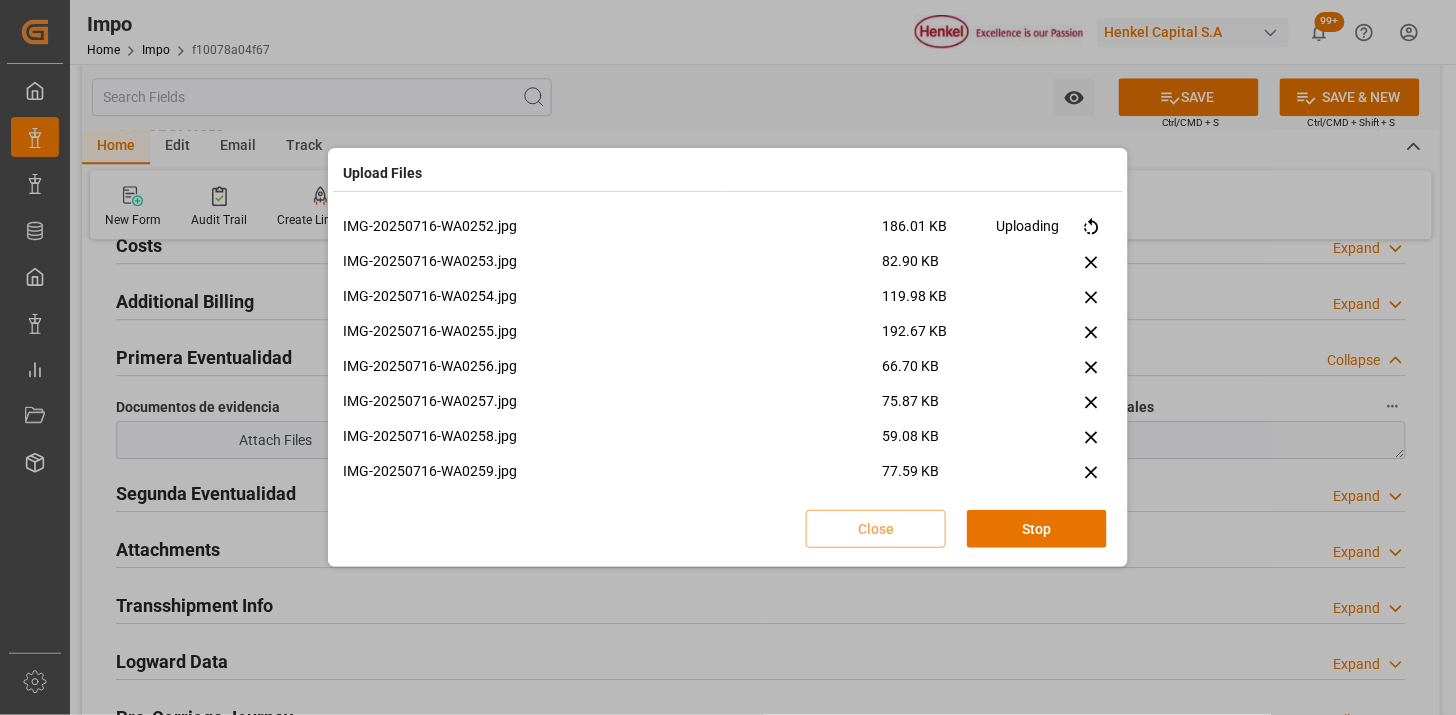 type 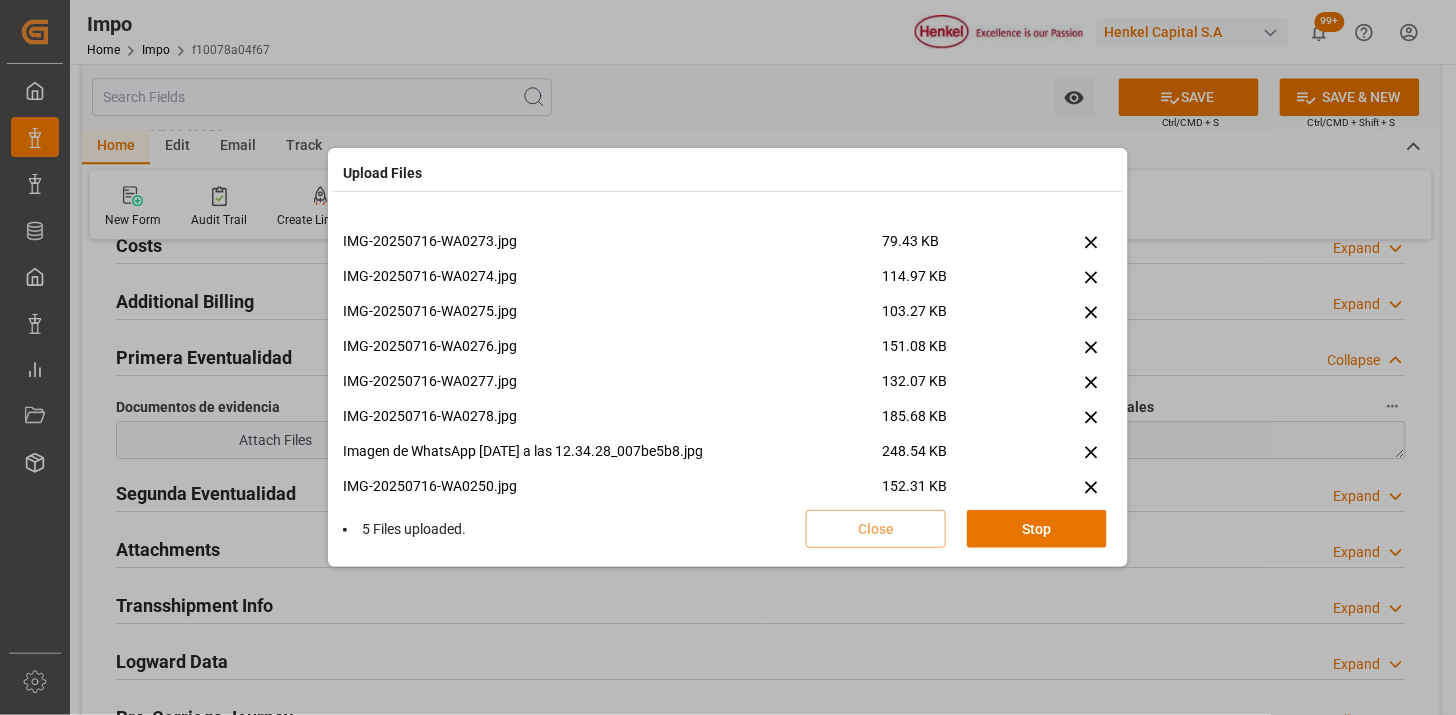 scroll, scrollTop: 747, scrollLeft: 0, axis: vertical 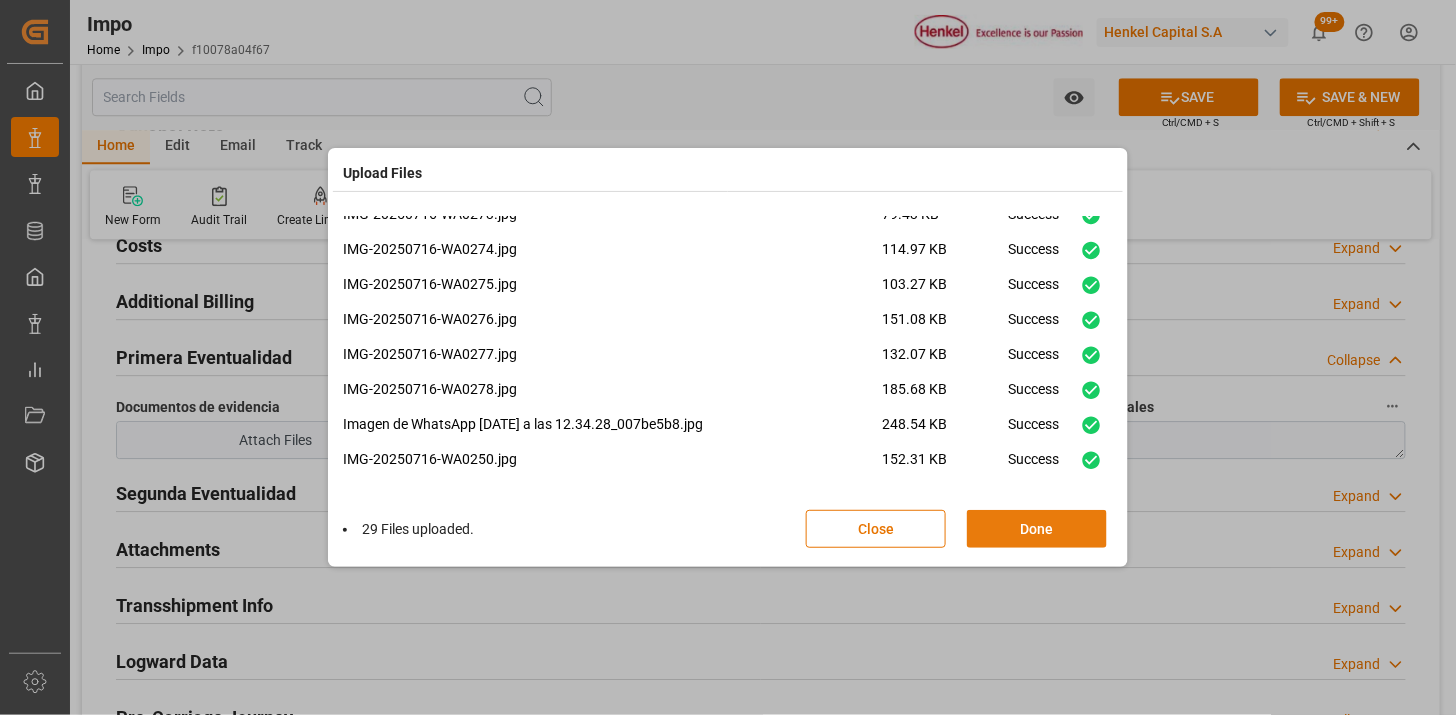 click on "Done" at bounding box center [1037, 529] 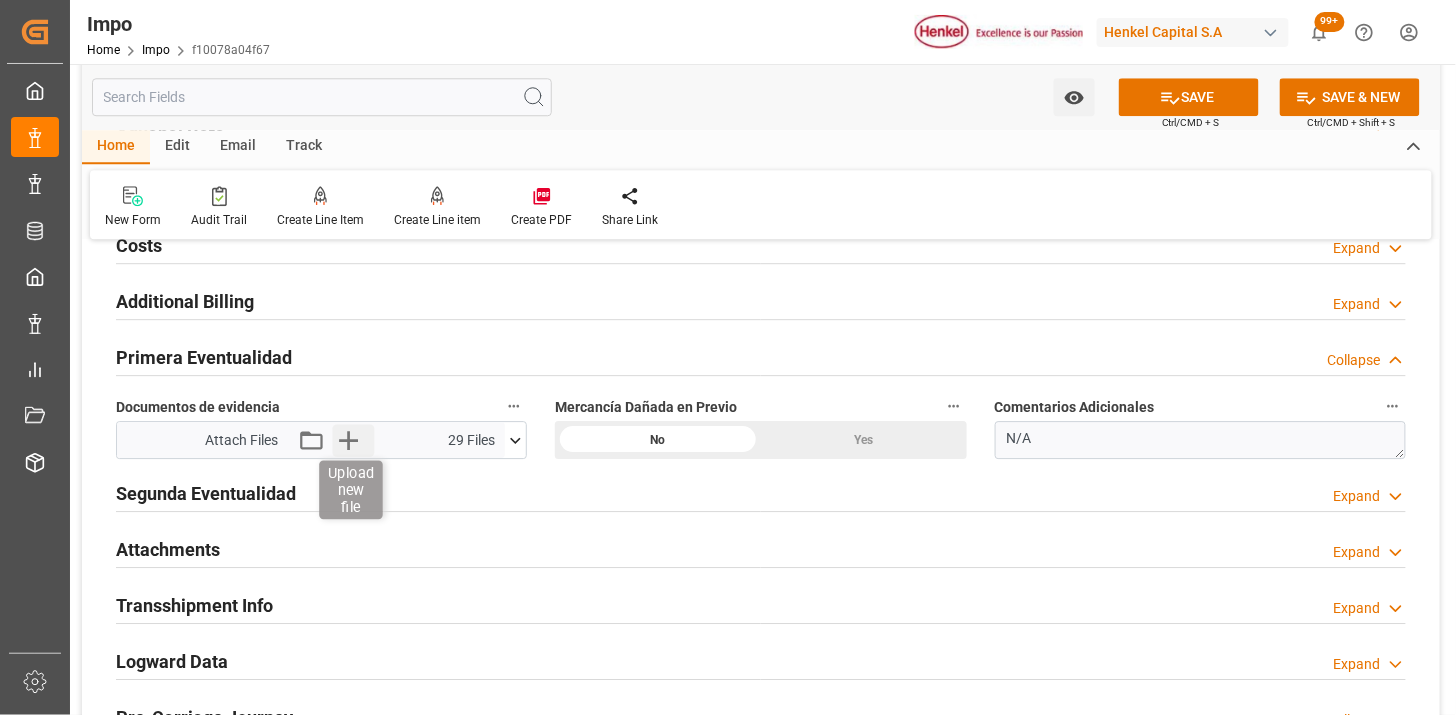 click 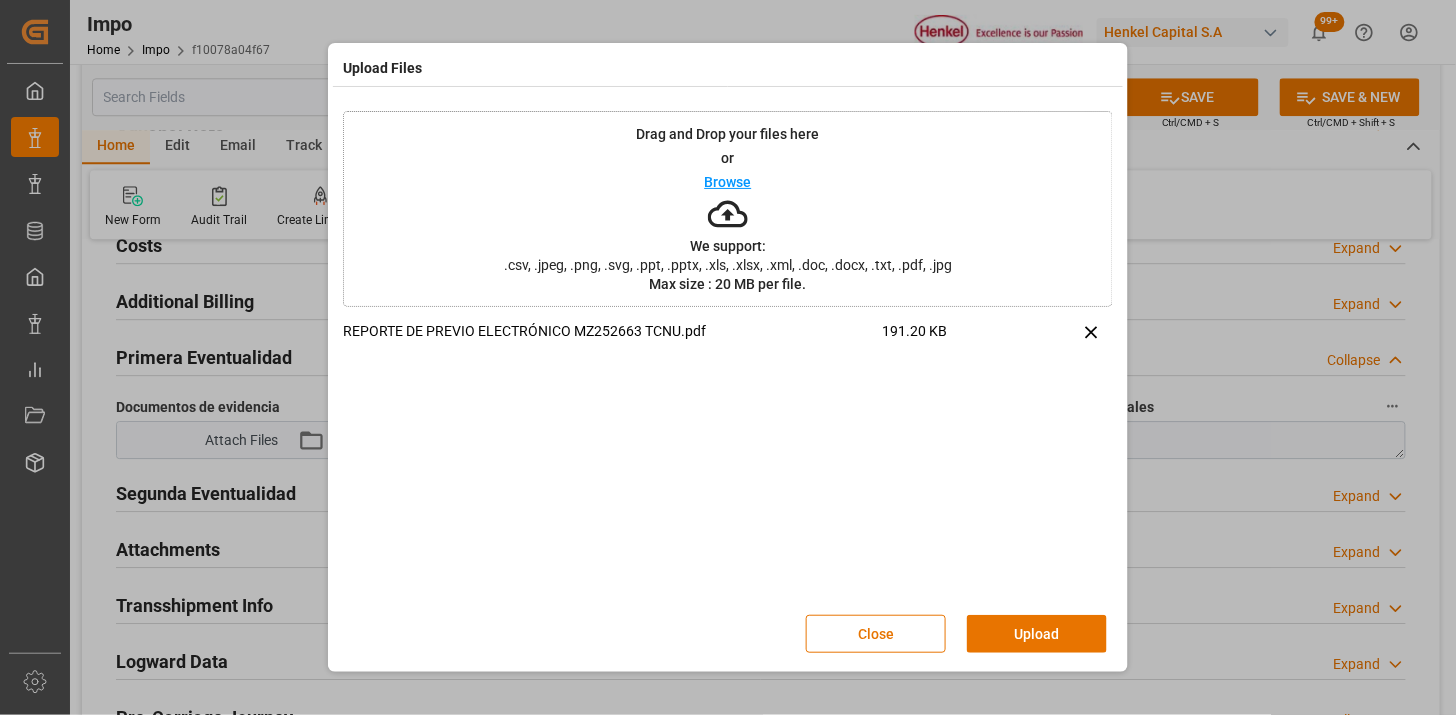 drag, startPoint x: 1078, startPoint y: 645, endPoint x: 948, endPoint y: 570, distance: 150.08331 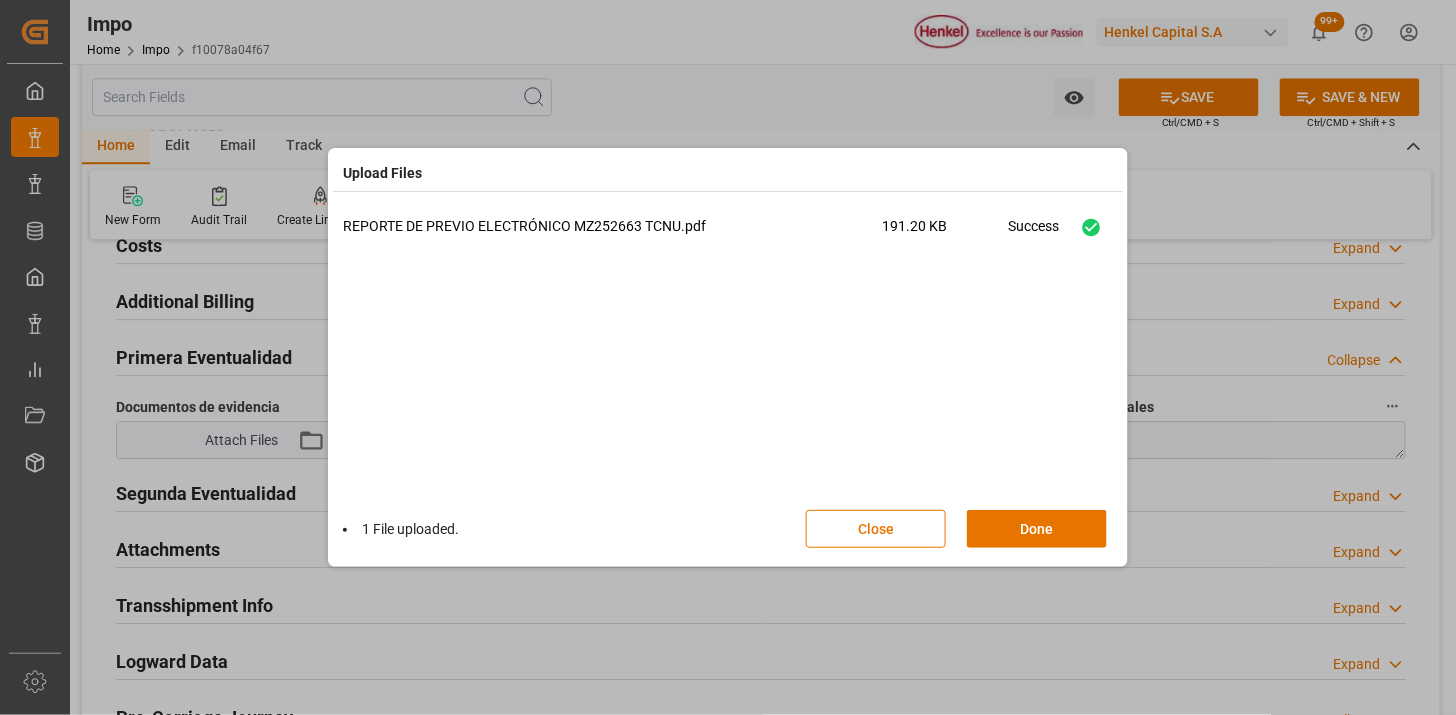 drag, startPoint x: 1021, startPoint y: 513, endPoint x: 908, endPoint y: 548, distance: 118.29624 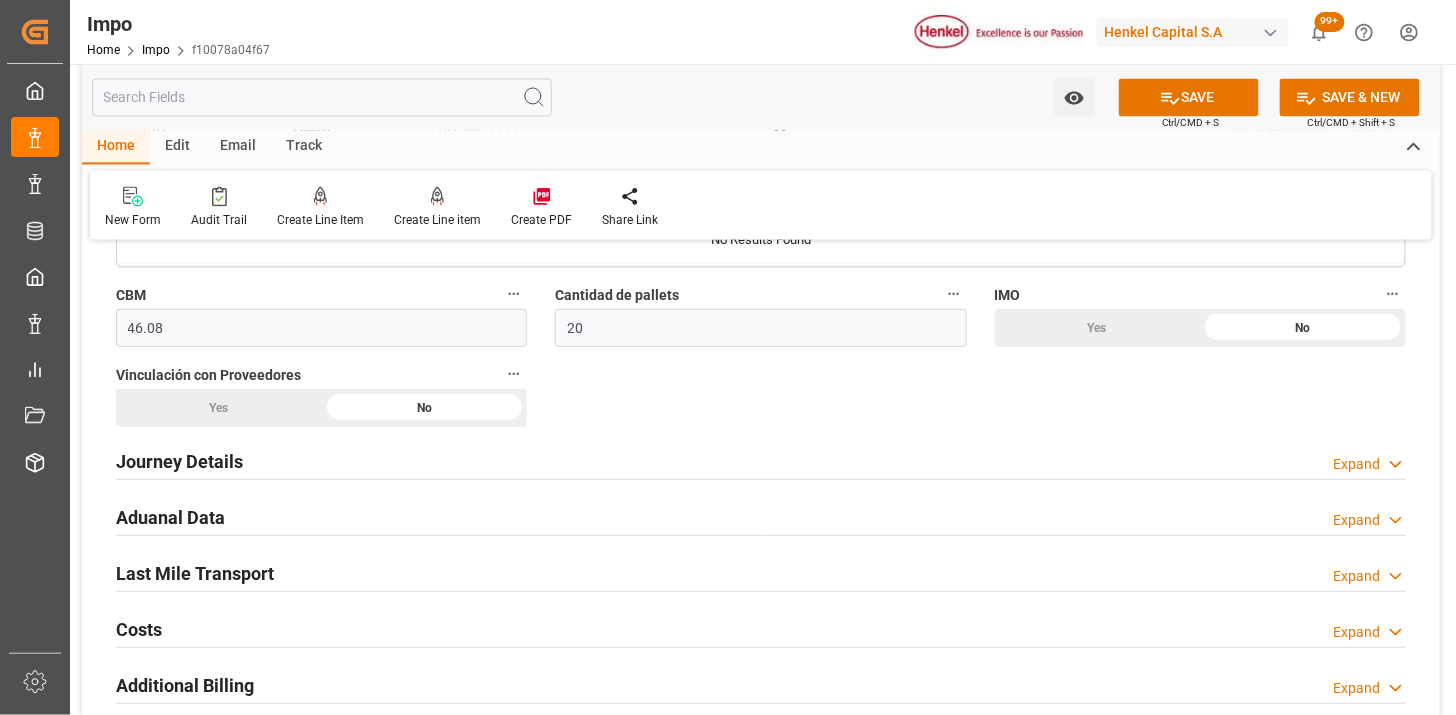 scroll, scrollTop: 1222, scrollLeft: 0, axis: vertical 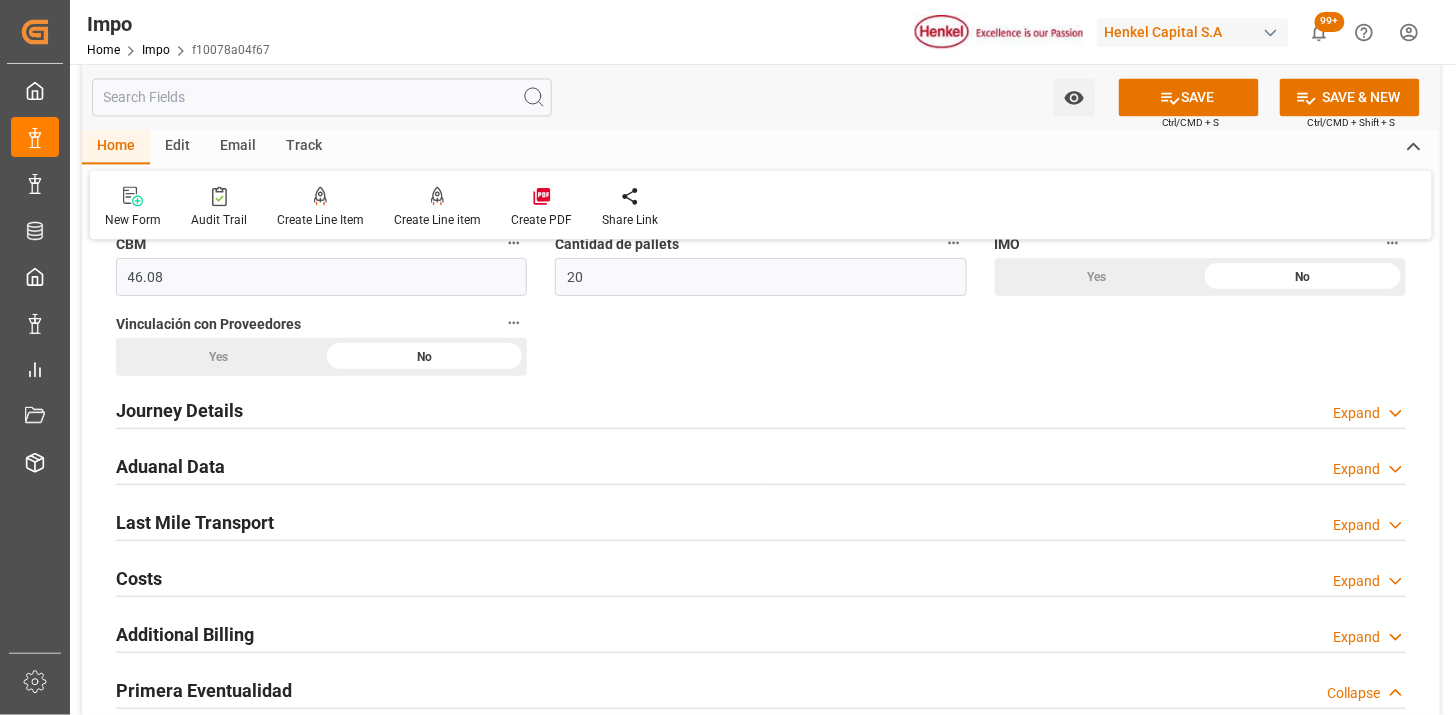 click on "Aduanal Data Expand" at bounding box center (761, 465) 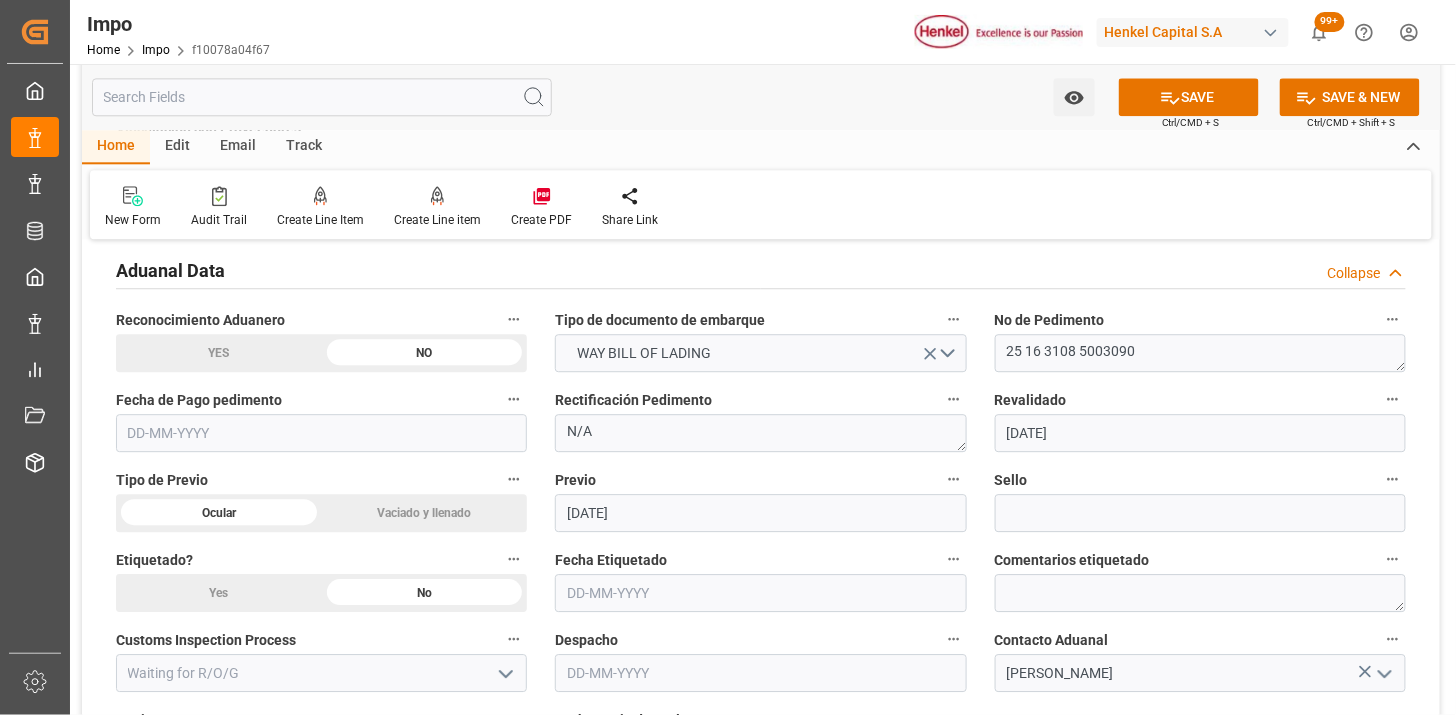 scroll, scrollTop: 1444, scrollLeft: 0, axis: vertical 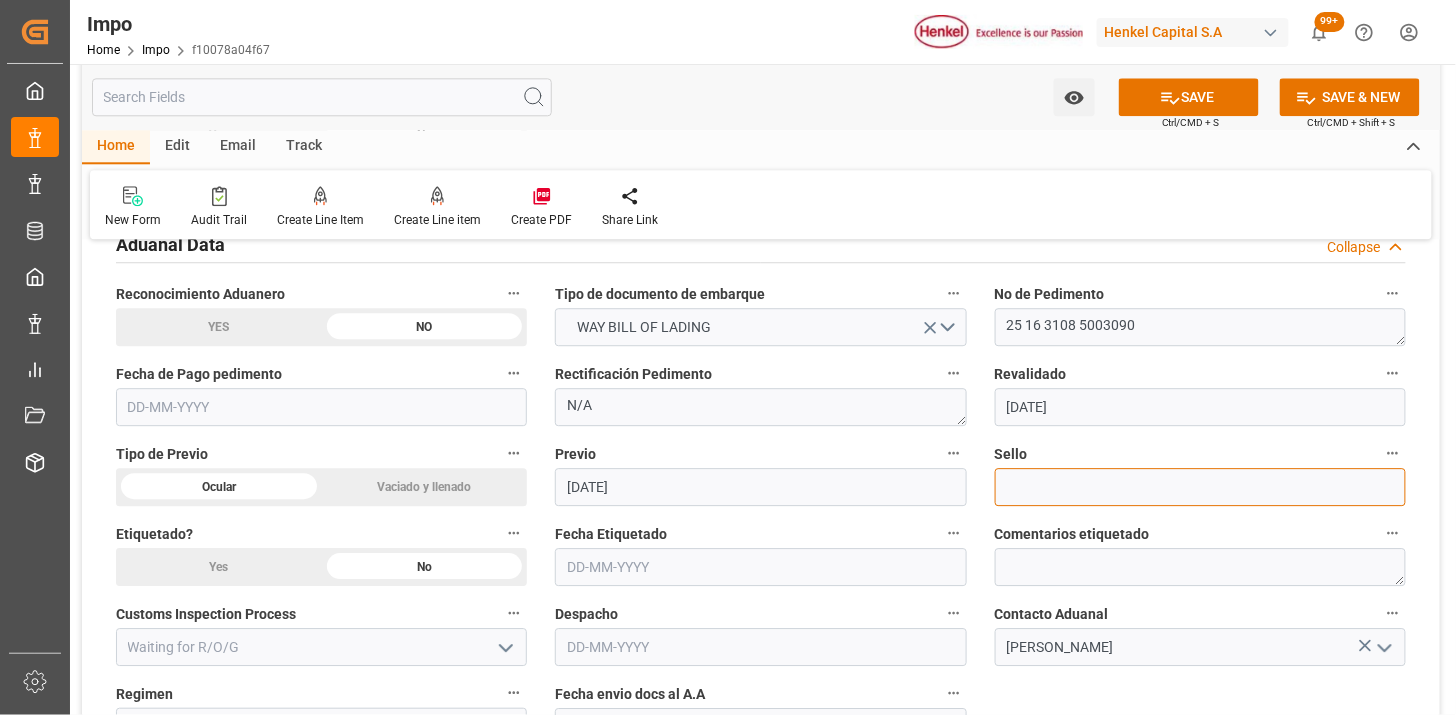 click at bounding box center [1200, 487] 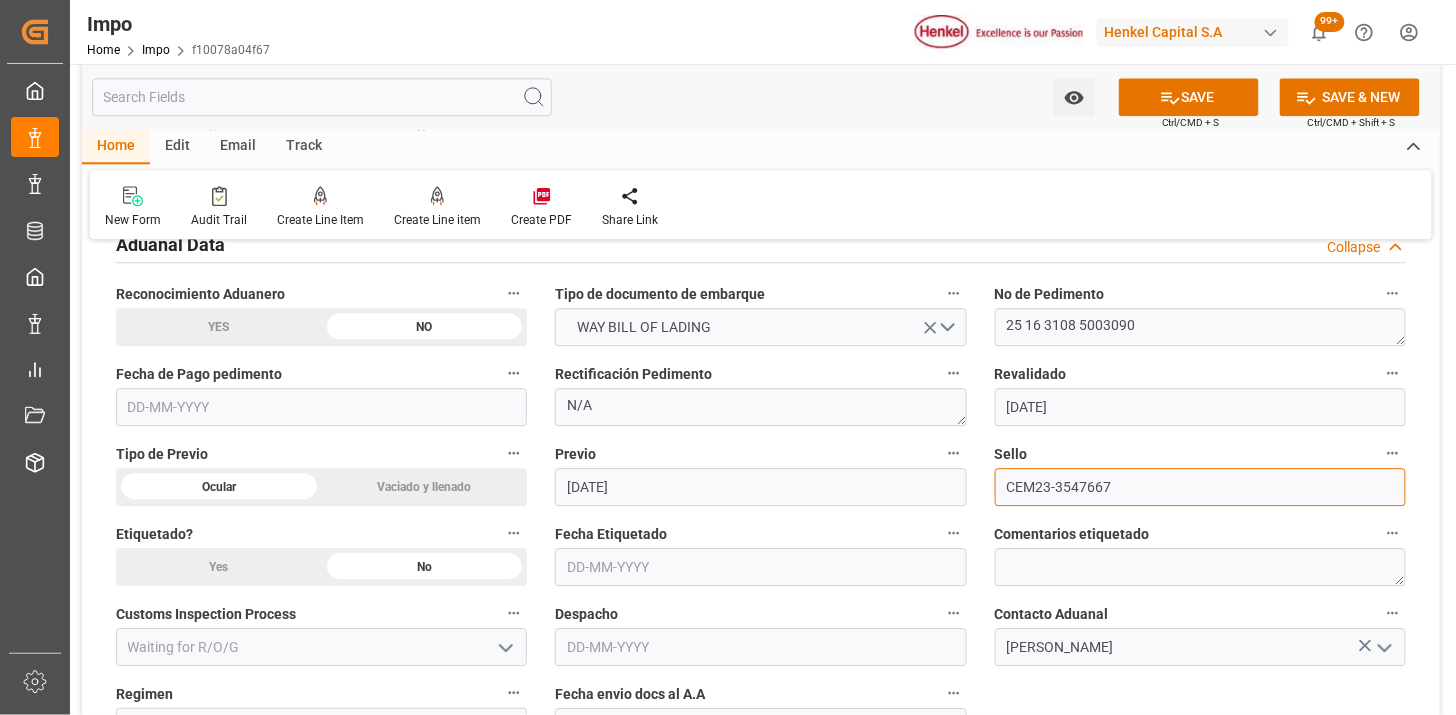 type on "CEM23-3547667" 